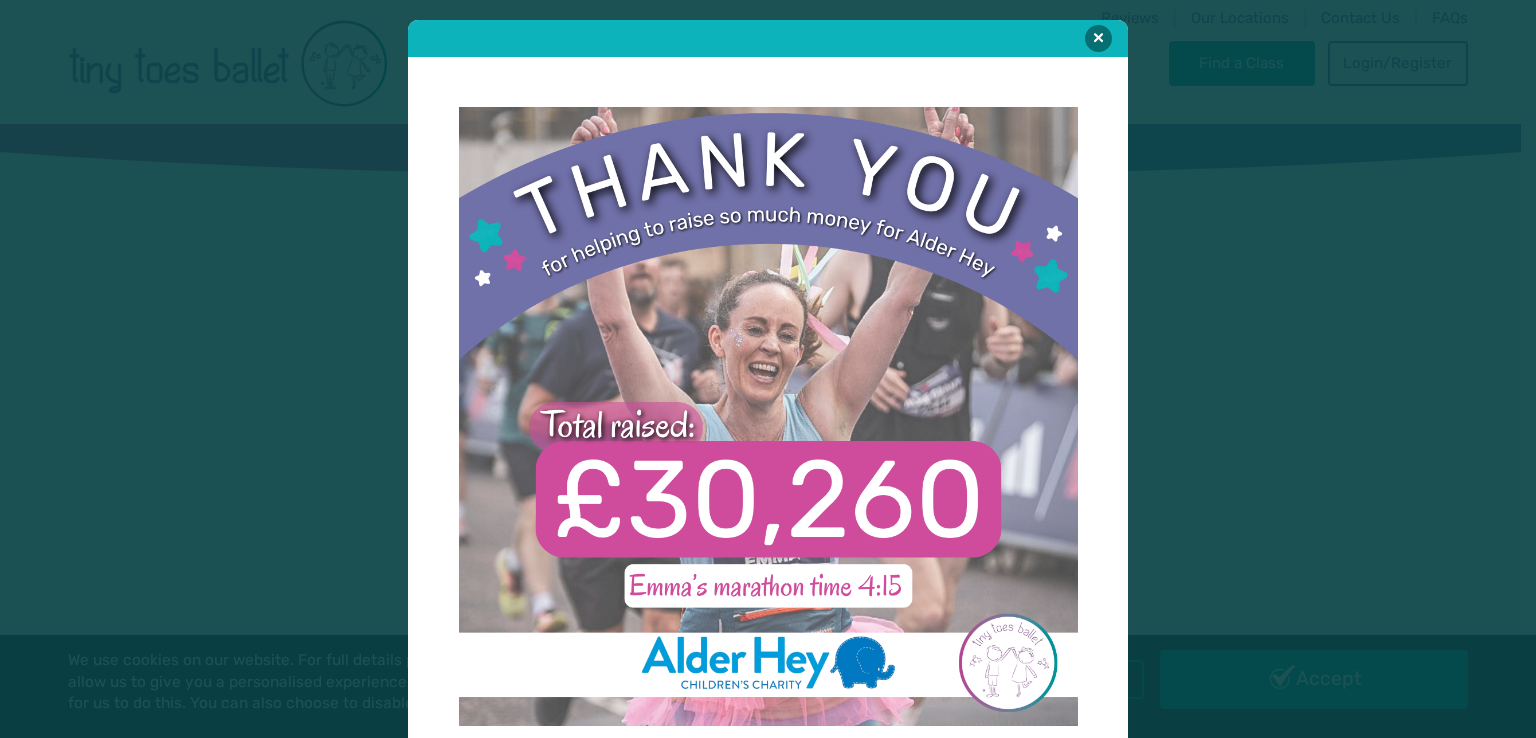 scroll, scrollTop: 0, scrollLeft: 0, axis: both 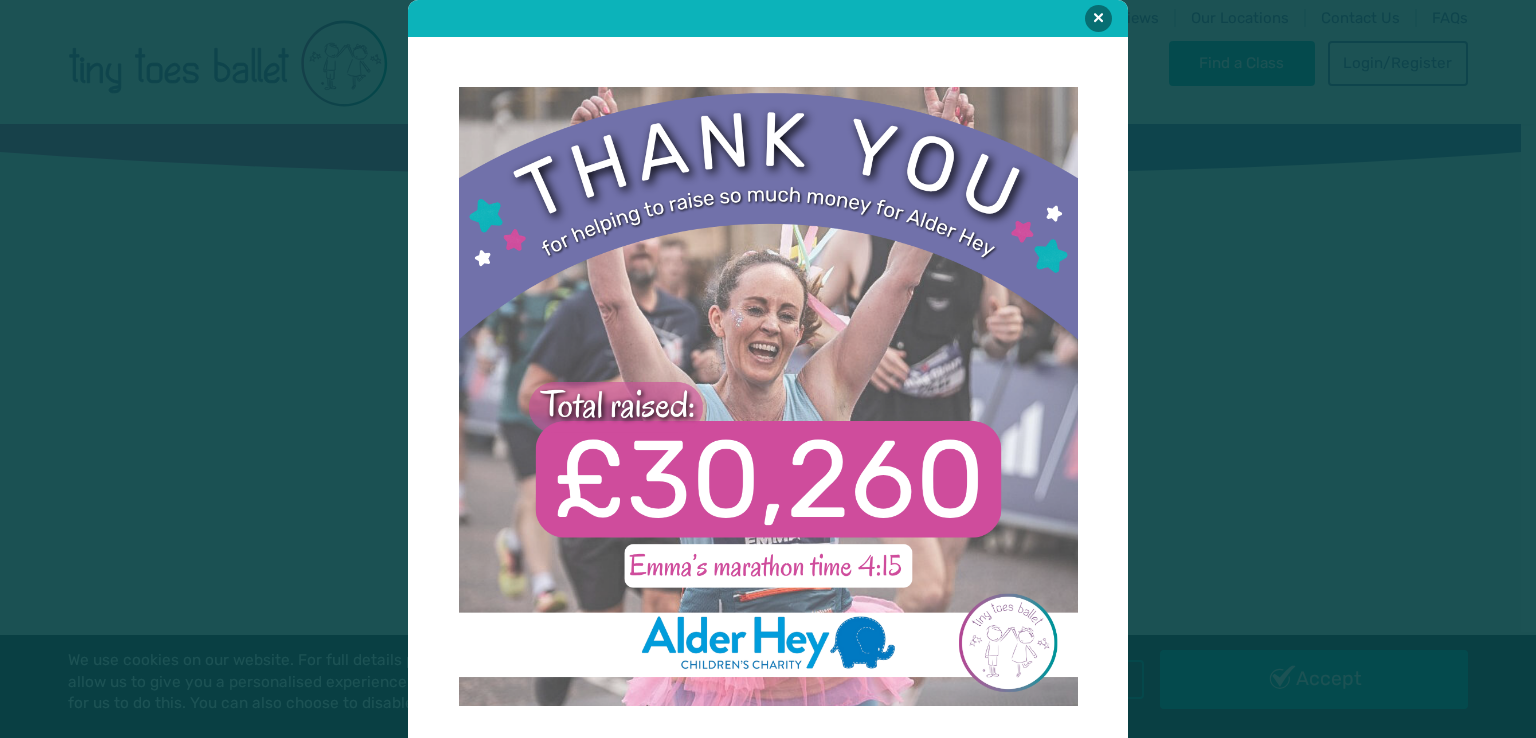 click at bounding box center (768, 369) 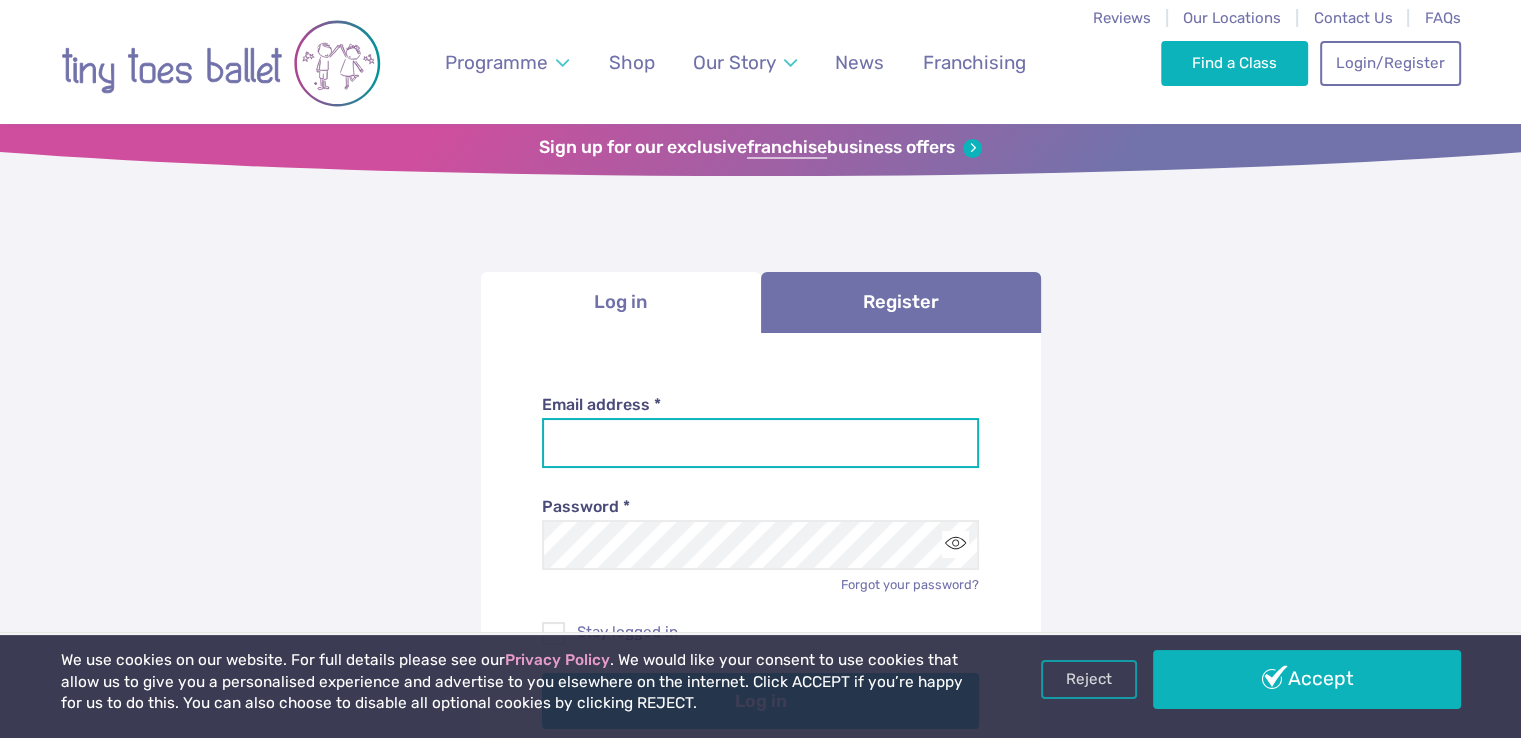 click on "Email address *" at bounding box center (760, 443) 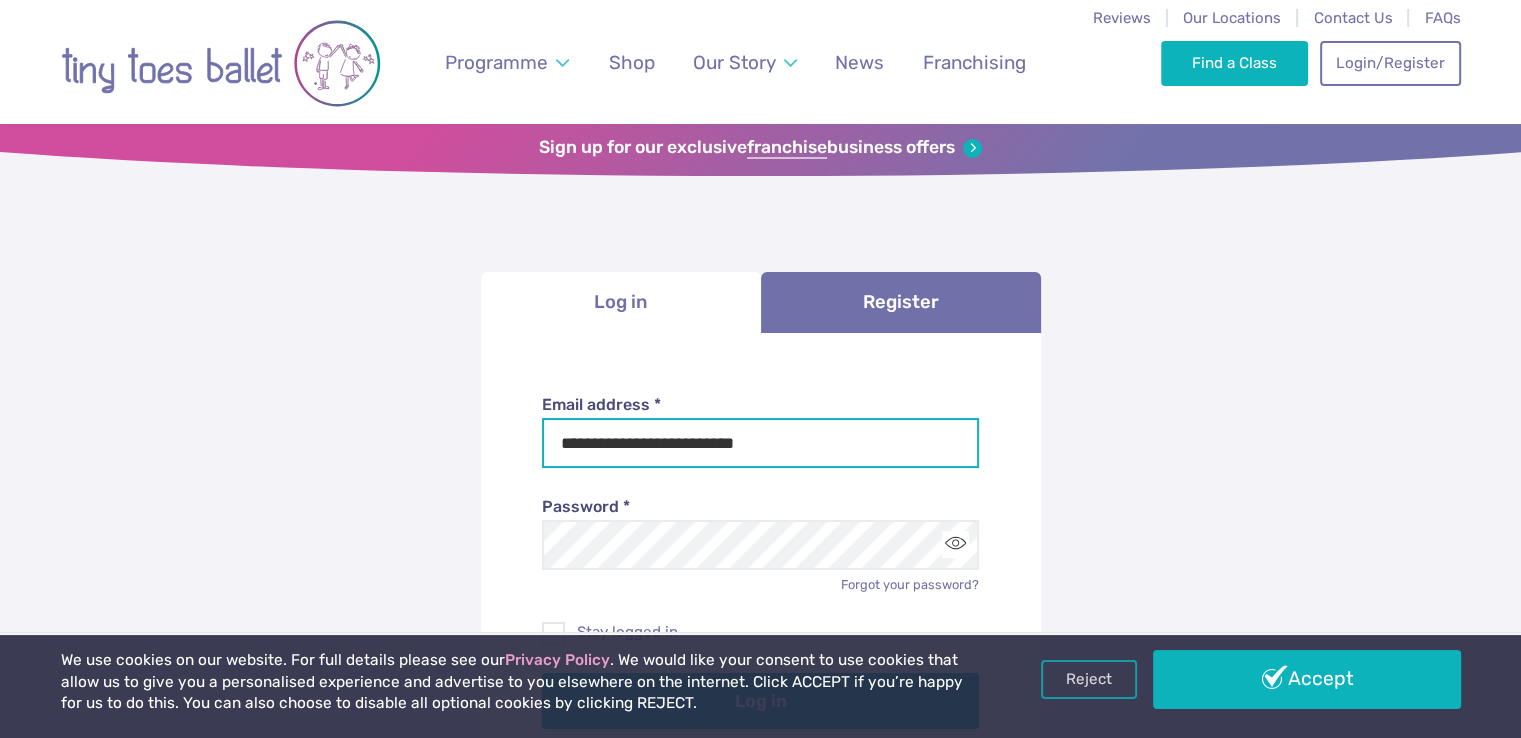 type on "**********" 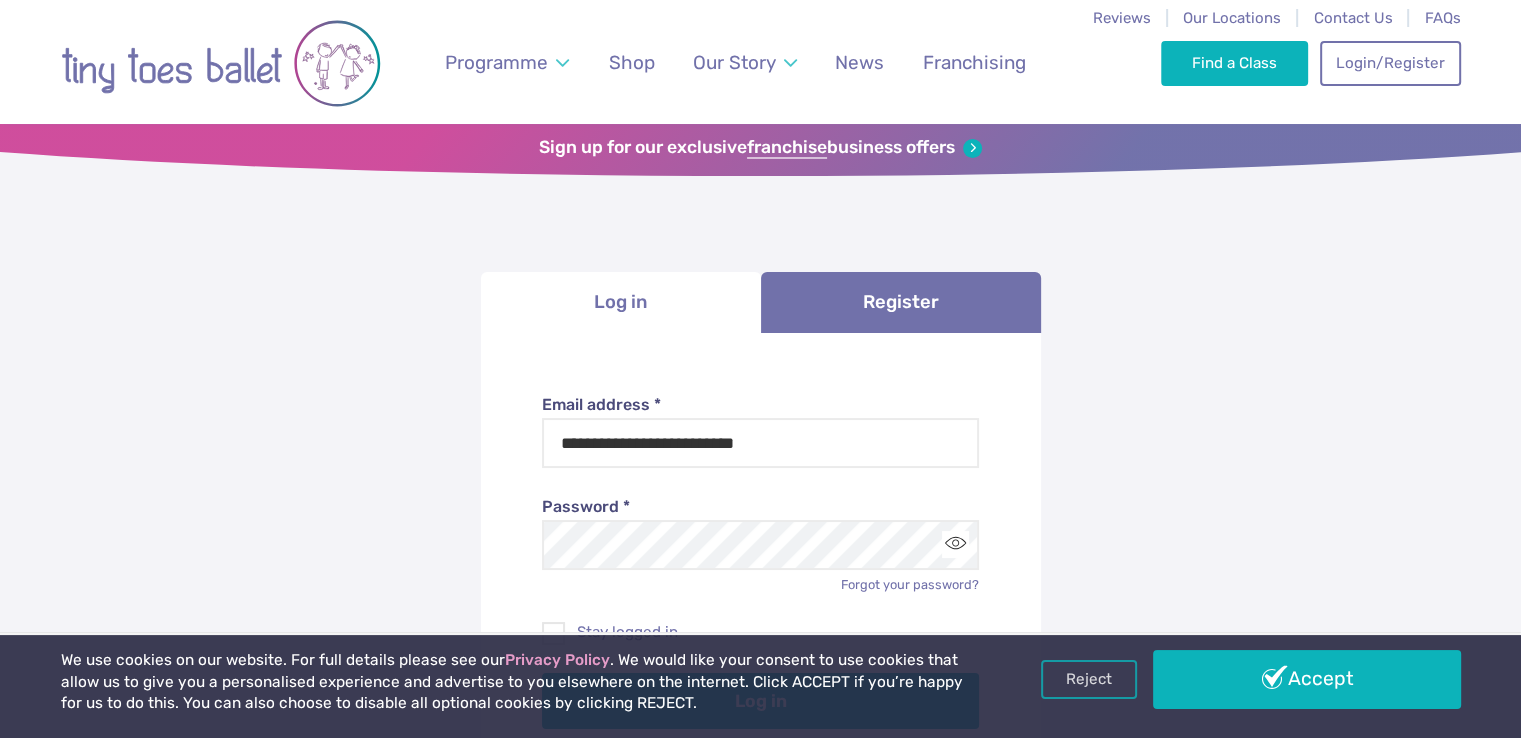 click on "**********" at bounding box center [760, 610] 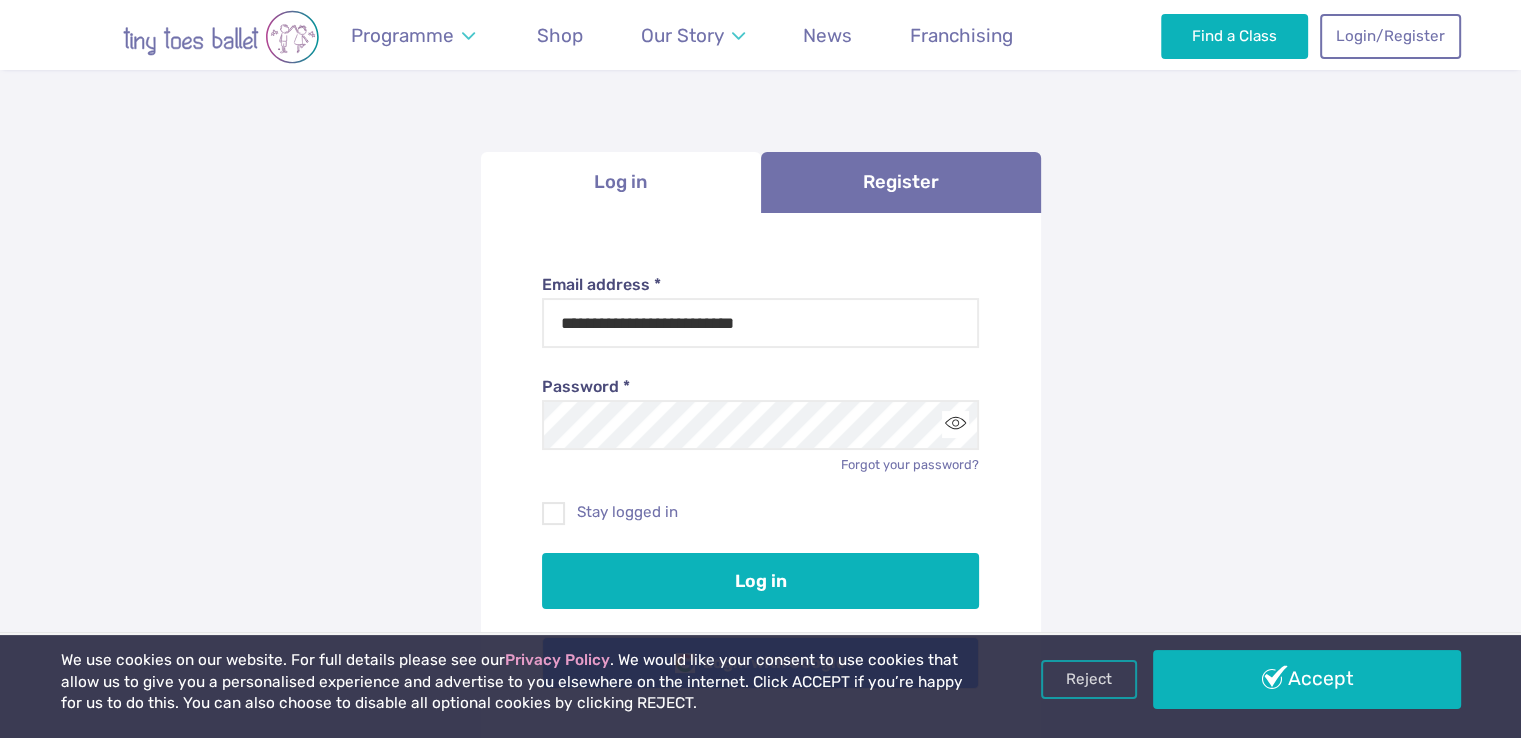 scroll, scrollTop: 160, scrollLeft: 0, axis: vertical 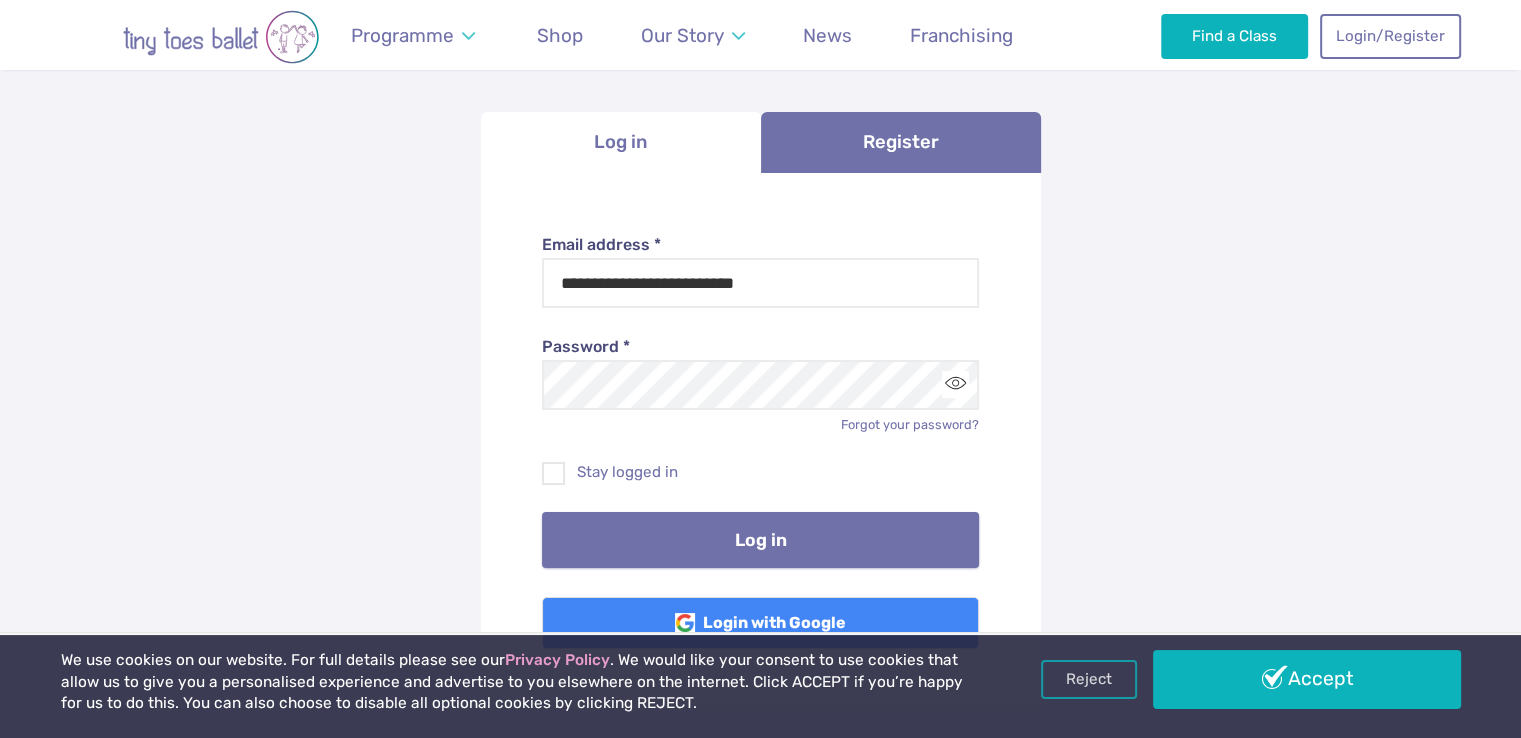 click on "Log in" at bounding box center (760, 540) 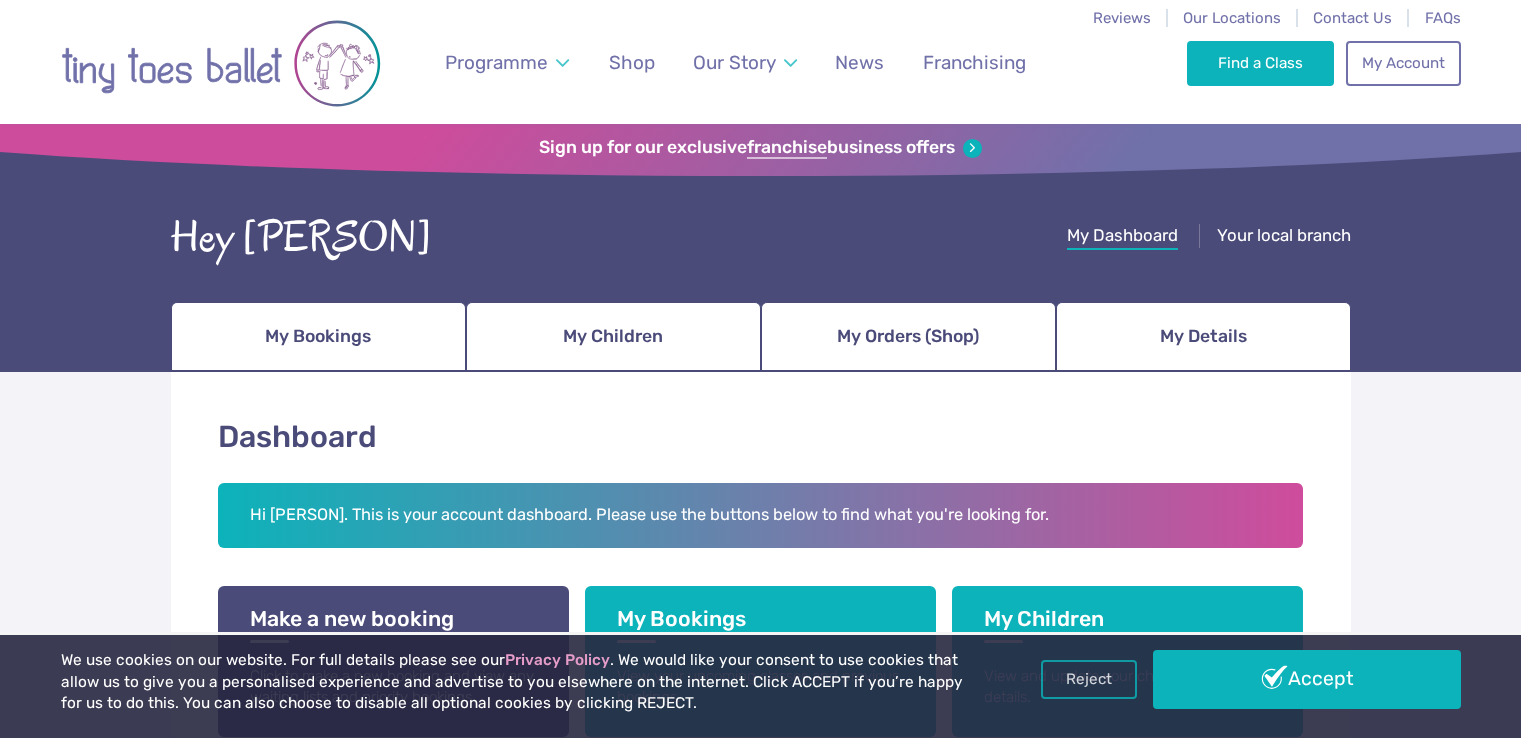 scroll, scrollTop: 0, scrollLeft: 0, axis: both 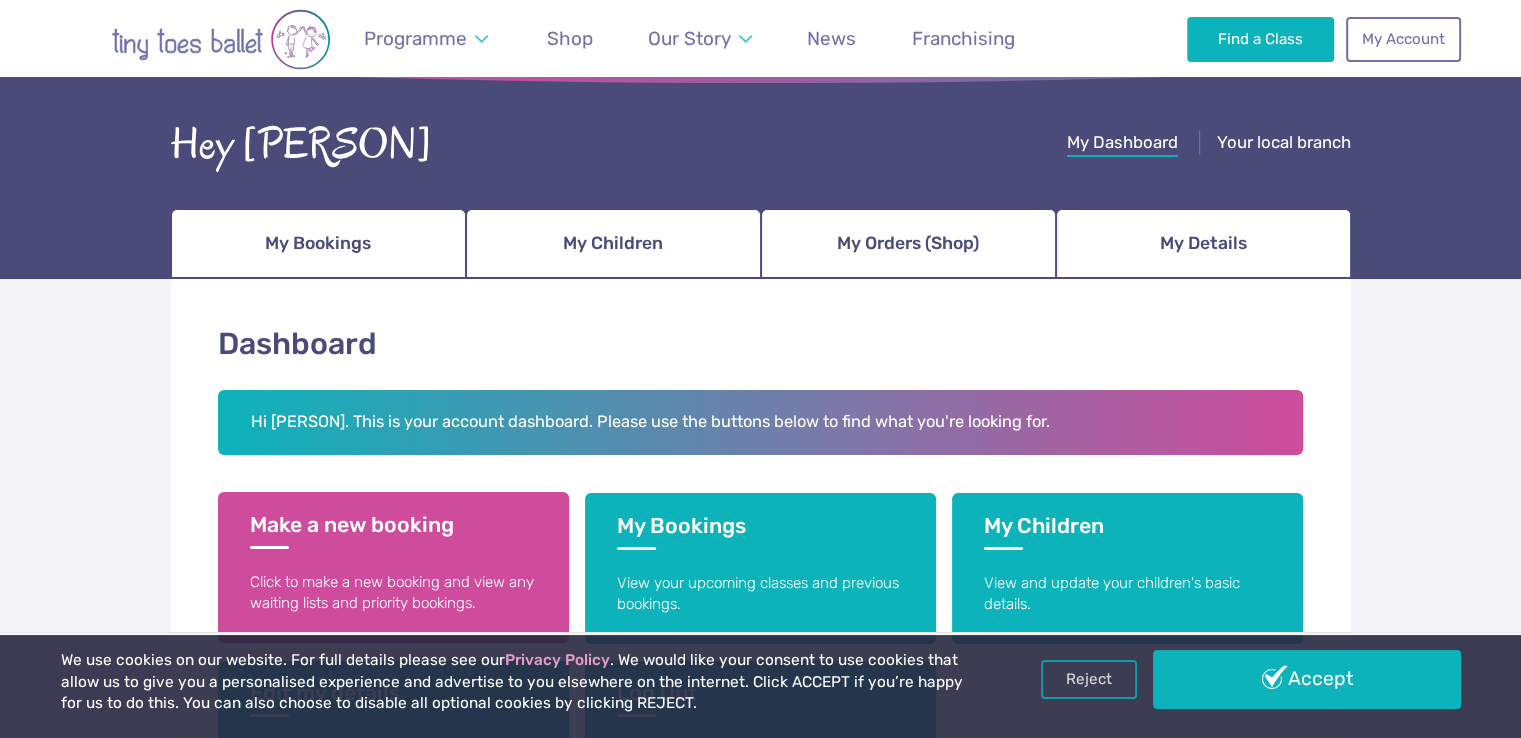click on "Make a new booking" at bounding box center (393, 530) 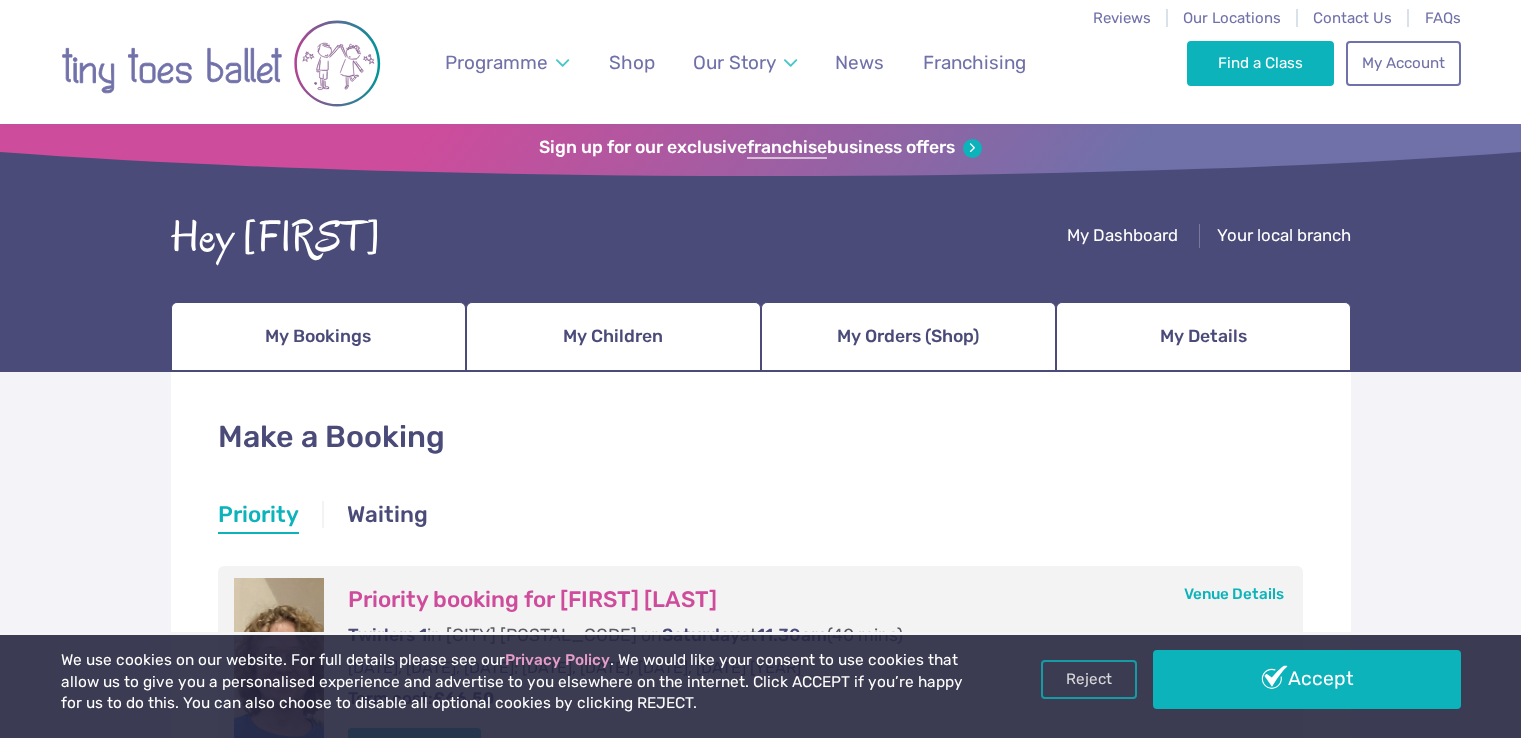scroll, scrollTop: 0, scrollLeft: 0, axis: both 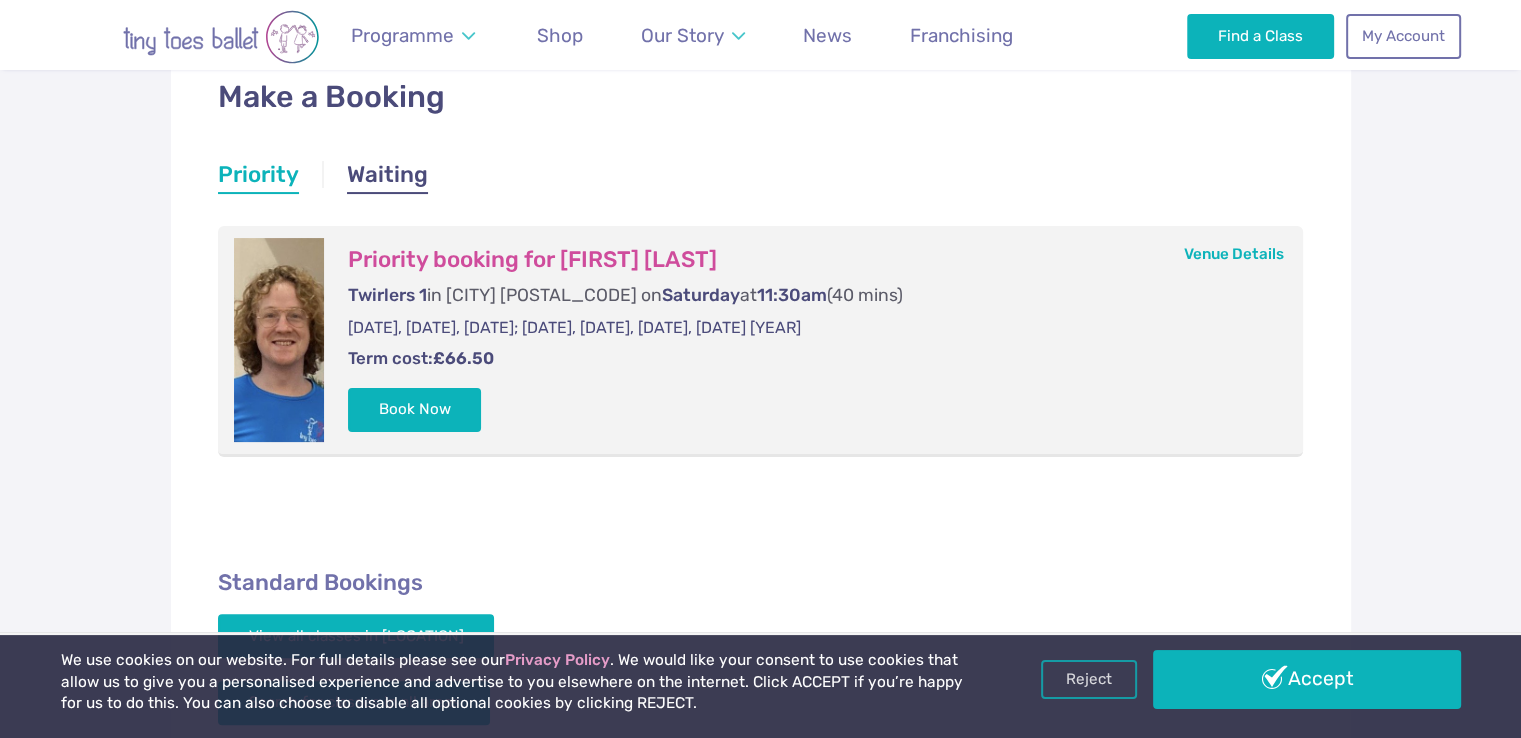 click on "Waiting" at bounding box center (387, 177) 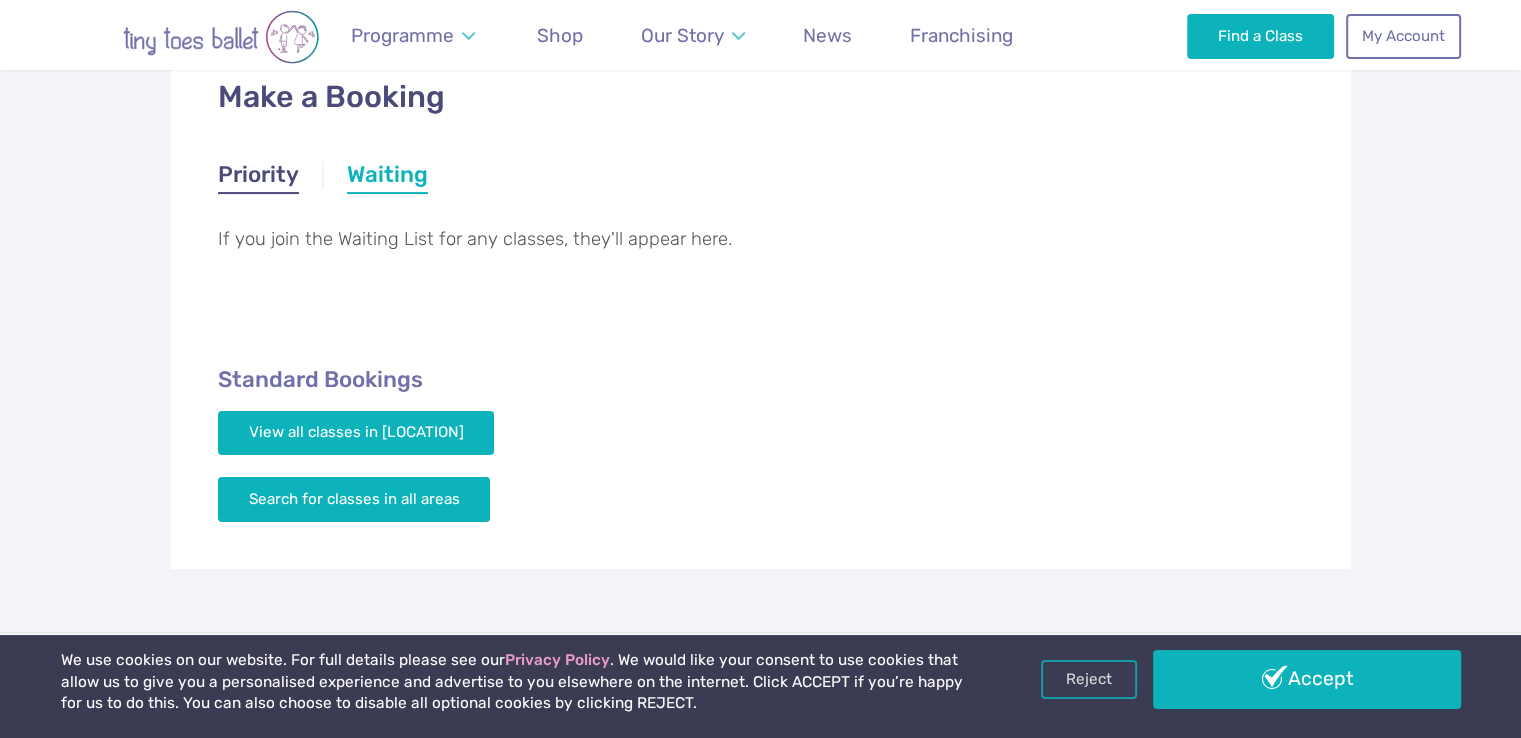 click on "Priority" at bounding box center (258, 177) 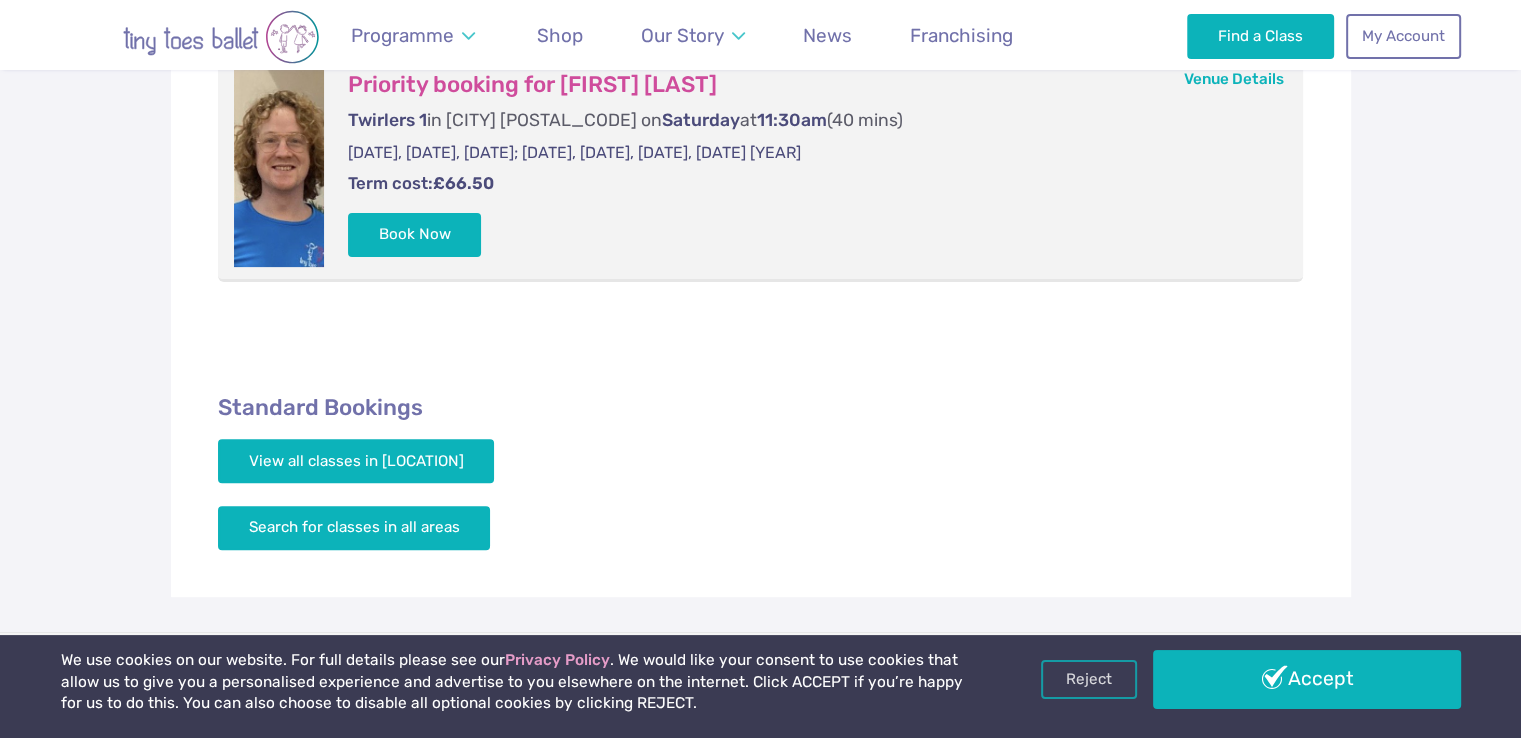 scroll, scrollTop: 510, scrollLeft: 0, axis: vertical 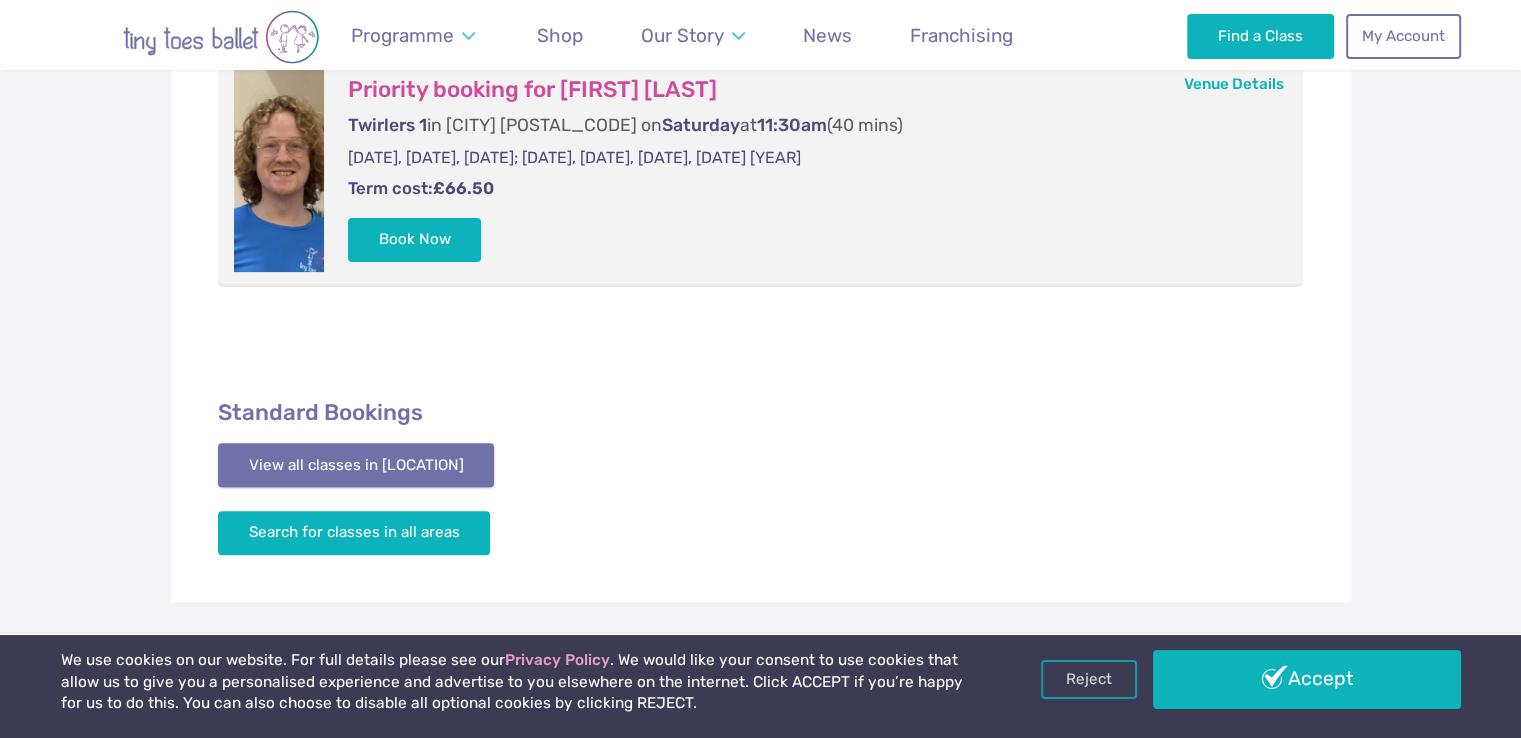 click on "View all classes in Cambridge" at bounding box center (356, 465) 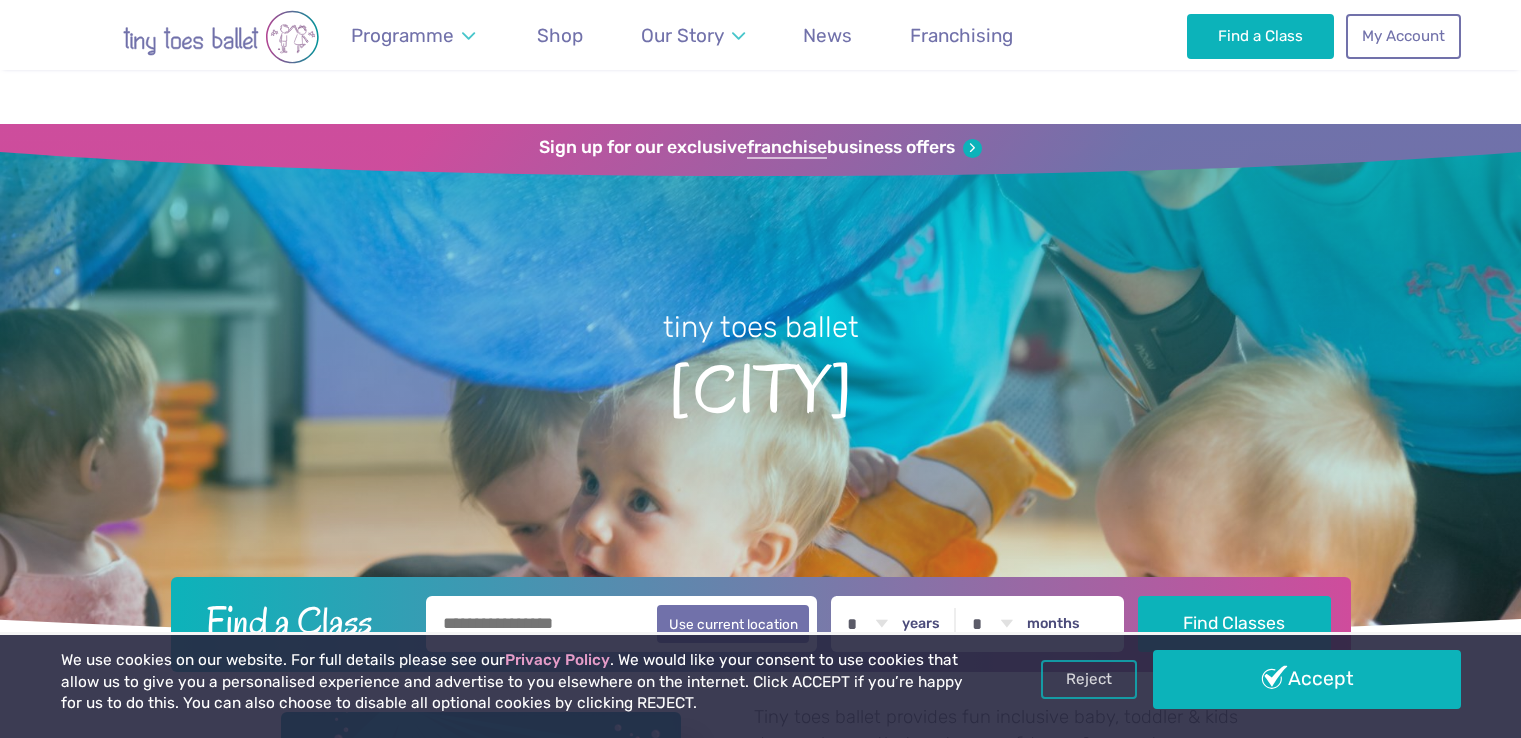 scroll, scrollTop: 3264, scrollLeft: 0, axis: vertical 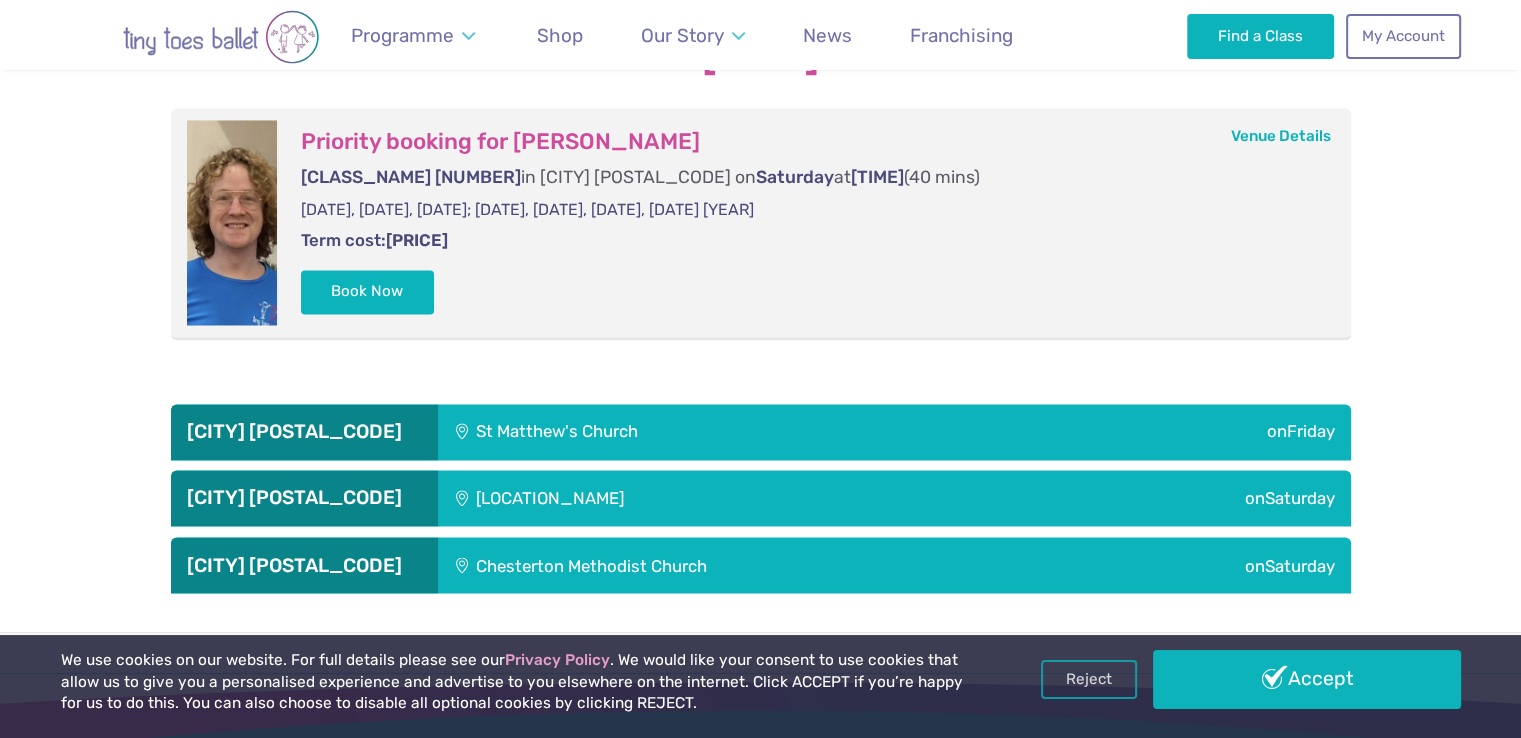 click on "[LOCATION_NAME]" at bounding box center (750, 432) 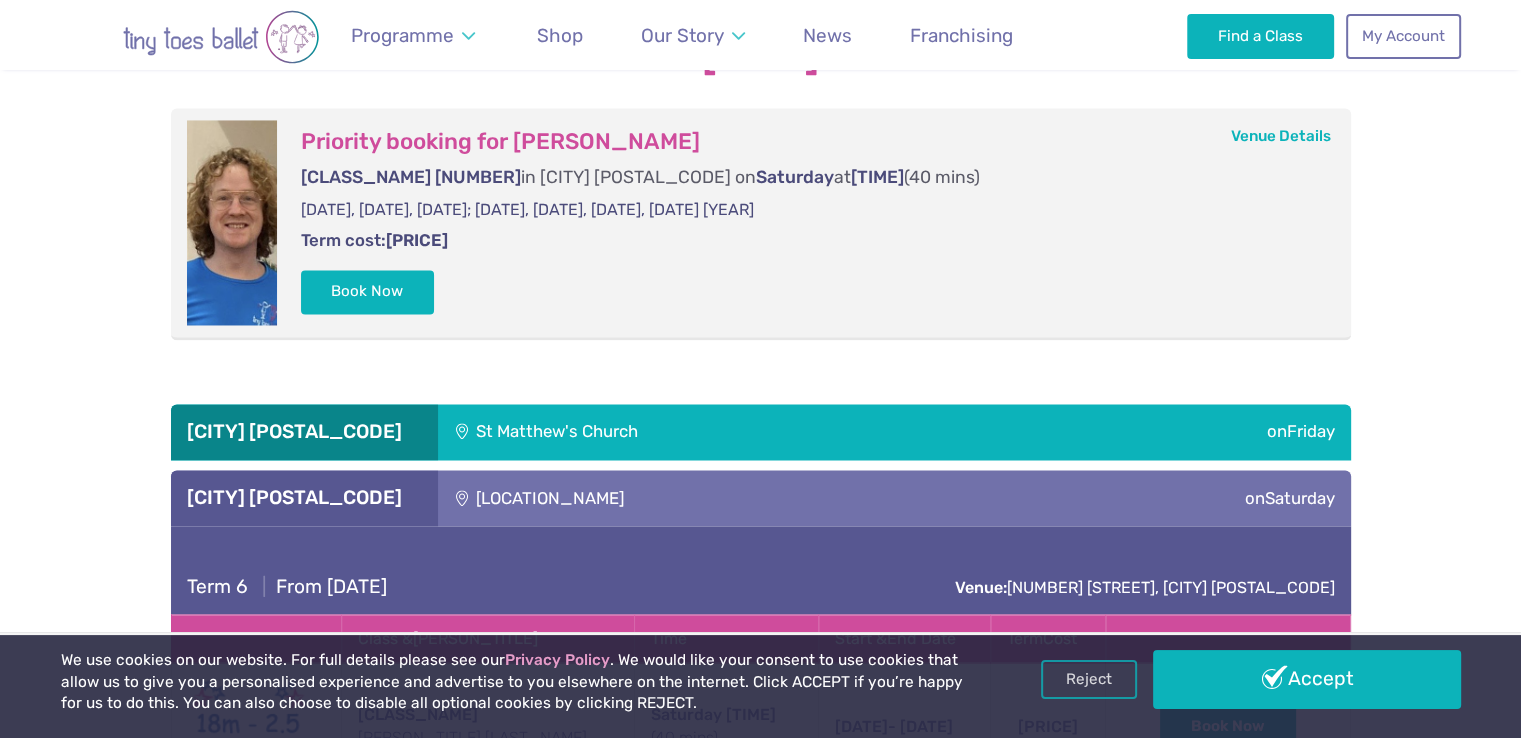 click on "Our Classes in
[CITY]
Priority booking for [PERSON_NAME]
[CLASS_NAME] 1 in [CITY] [POSTAL_CODE] on [DAY] at [TIME] ([DURATION])
[DATE], [DATE], [DATE]; [DATE], [DATE], [DATE], [DATE] [YEAR]
Term cost:  [PRICE]
Venue Details
Book Now
Added to your basket.  View basket and check out now
[CITY] [POSTAL_CODE] [LOCATION_NAME] [JUNCTION] on [DAY]
Term [NUMBER]   |  From [DAY] [DATE]
Venue:  [STREET], [CITY]
Class &  Teacher
Time
Start &  End Date
Places
Term  Cost
[CLASS_NAME] [NUMBER] [PERSON_NAME]
[DAY]   [TIME] ([DURATION])
[DATE]  - [DATE] [DAY]   [DATE] - [DATE] [TIME] ([DURATION])
Places left:
[NUMBER]
[PRICE]
Book Now
[CLASS_NAME] [NUMBER] [PERSON_NAME]
[DAY]   [TIME]" at bounding box center (760, 1070) 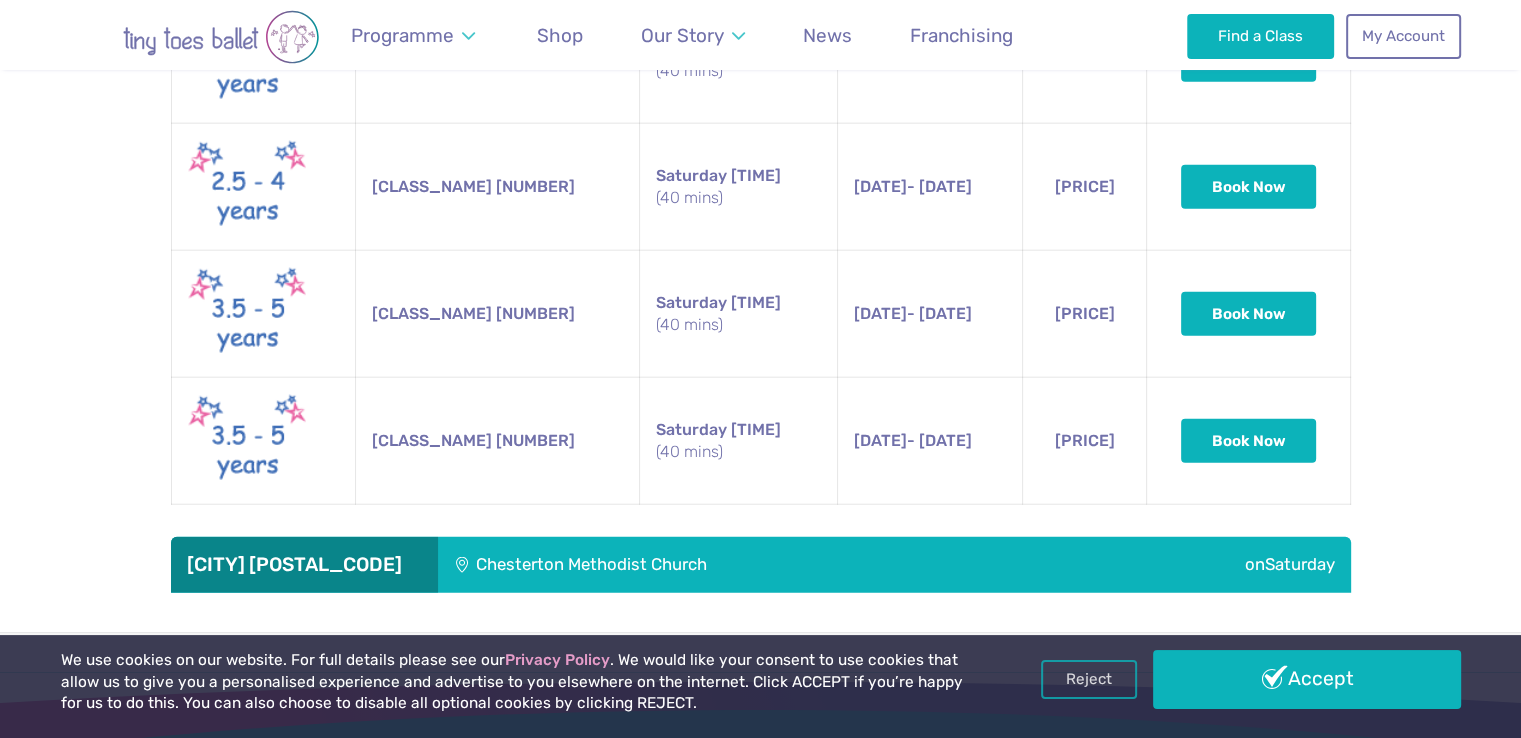 scroll, scrollTop: 4904, scrollLeft: 0, axis: vertical 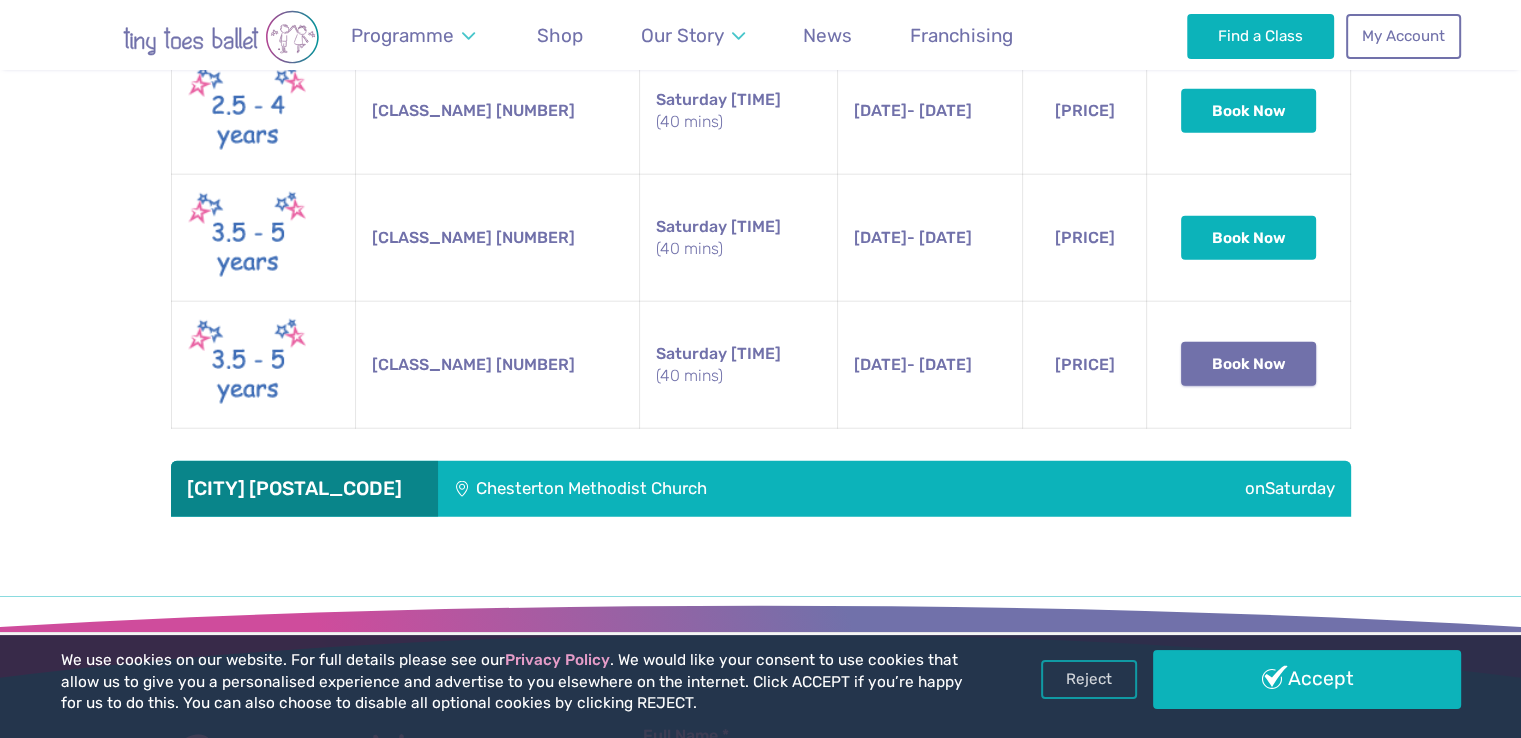 click on "Book Now" at bounding box center [0, 0] 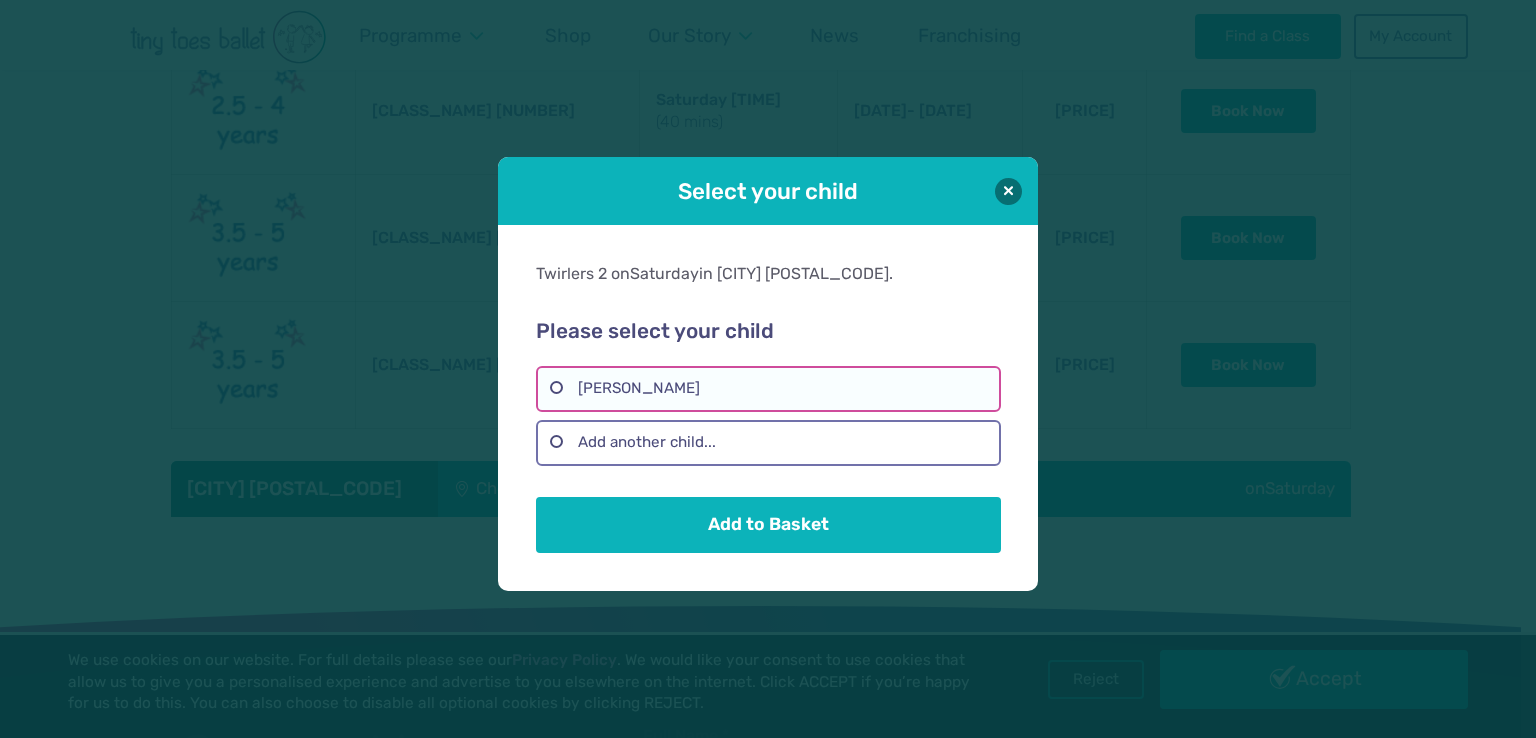 click on "[PERSON_NAME]" at bounding box center [768, 389] 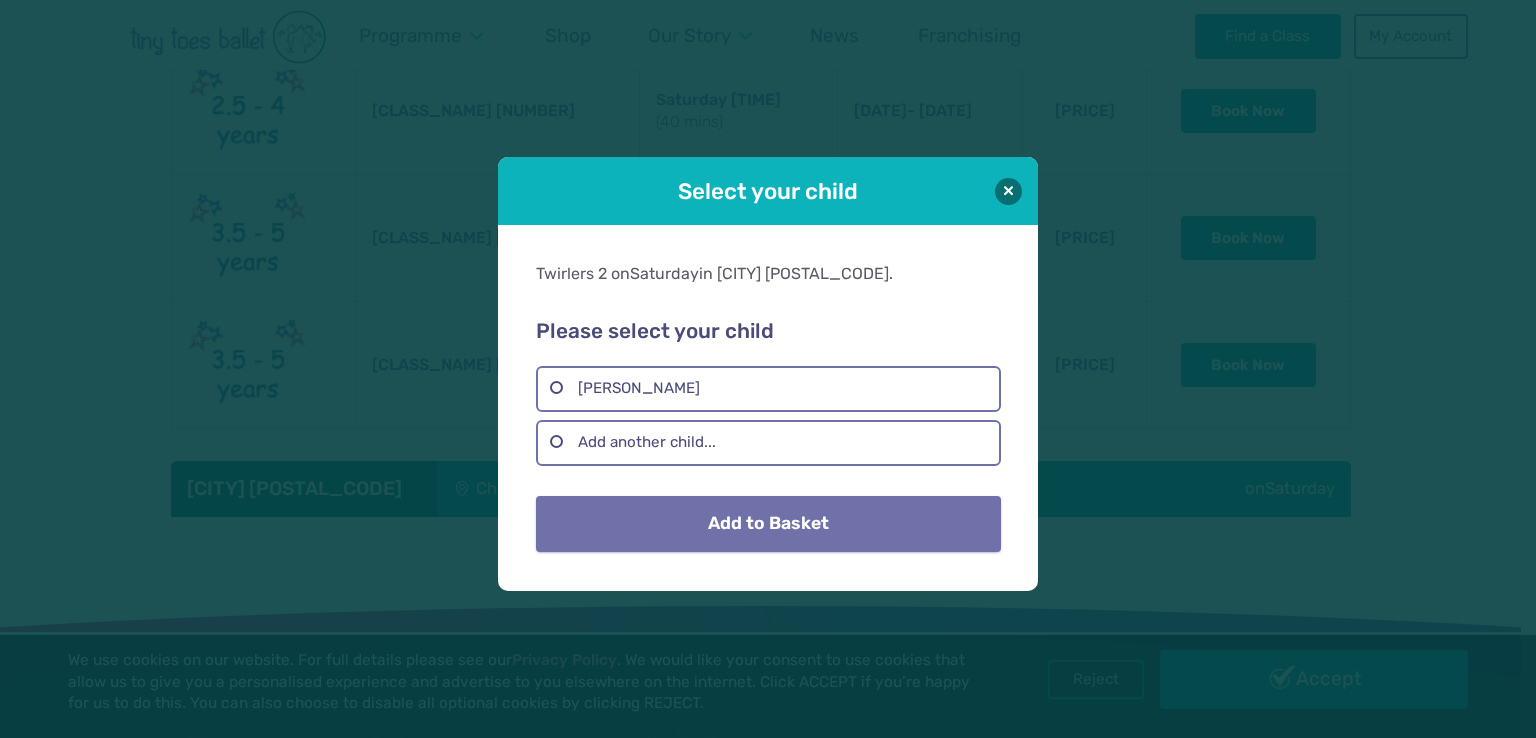 click on "Add to Basket" at bounding box center (768, 524) 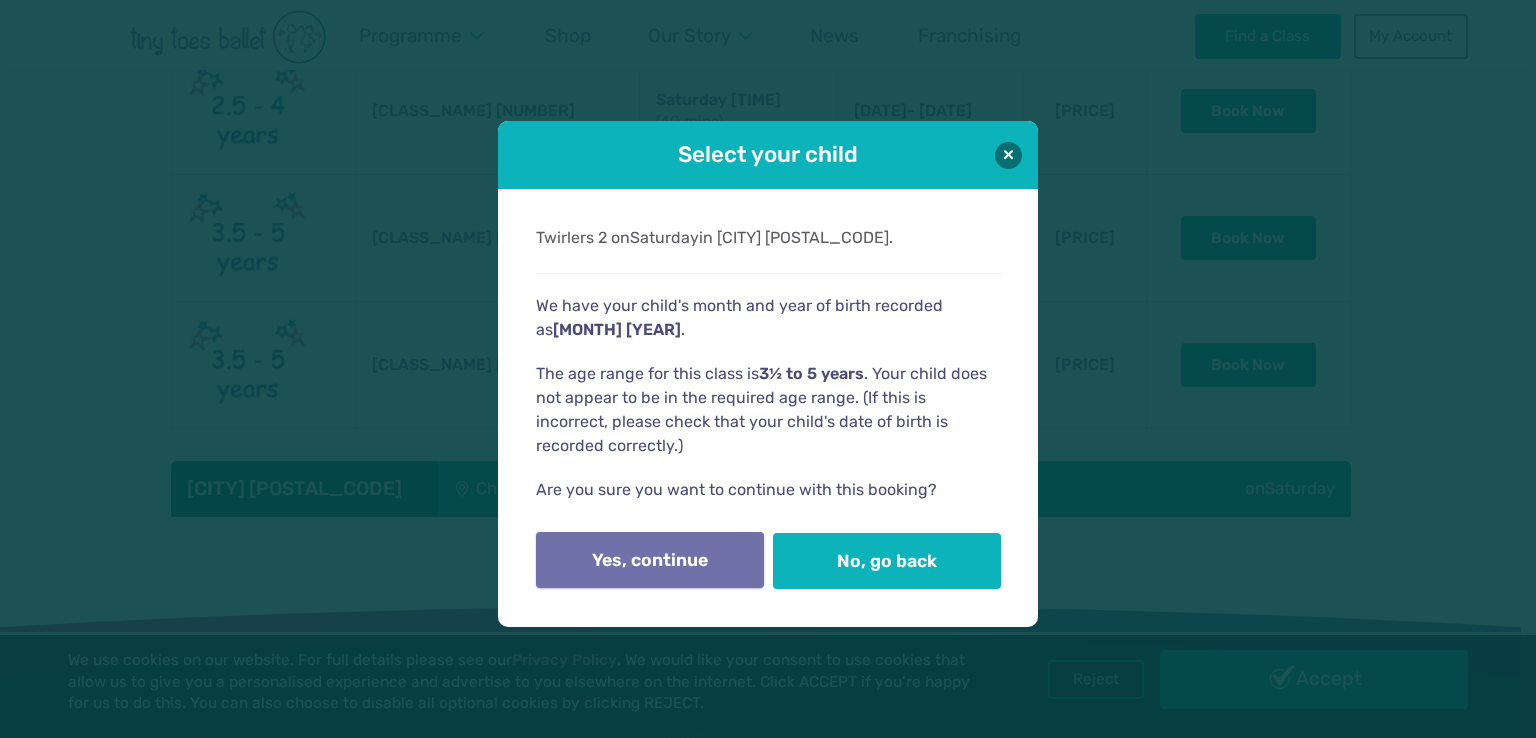 click on "Yes, continue" at bounding box center [650, 560] 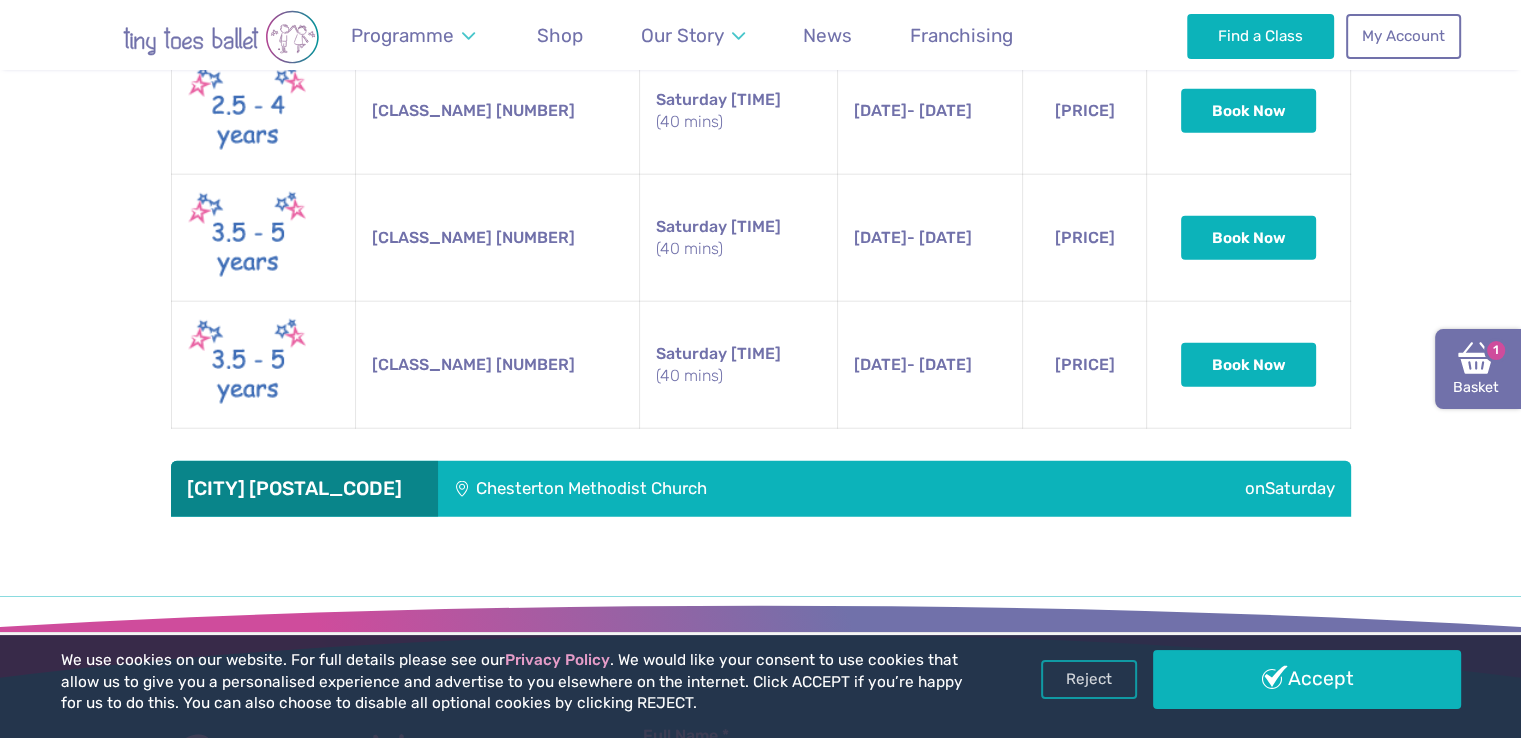 click at bounding box center (1476, 358) 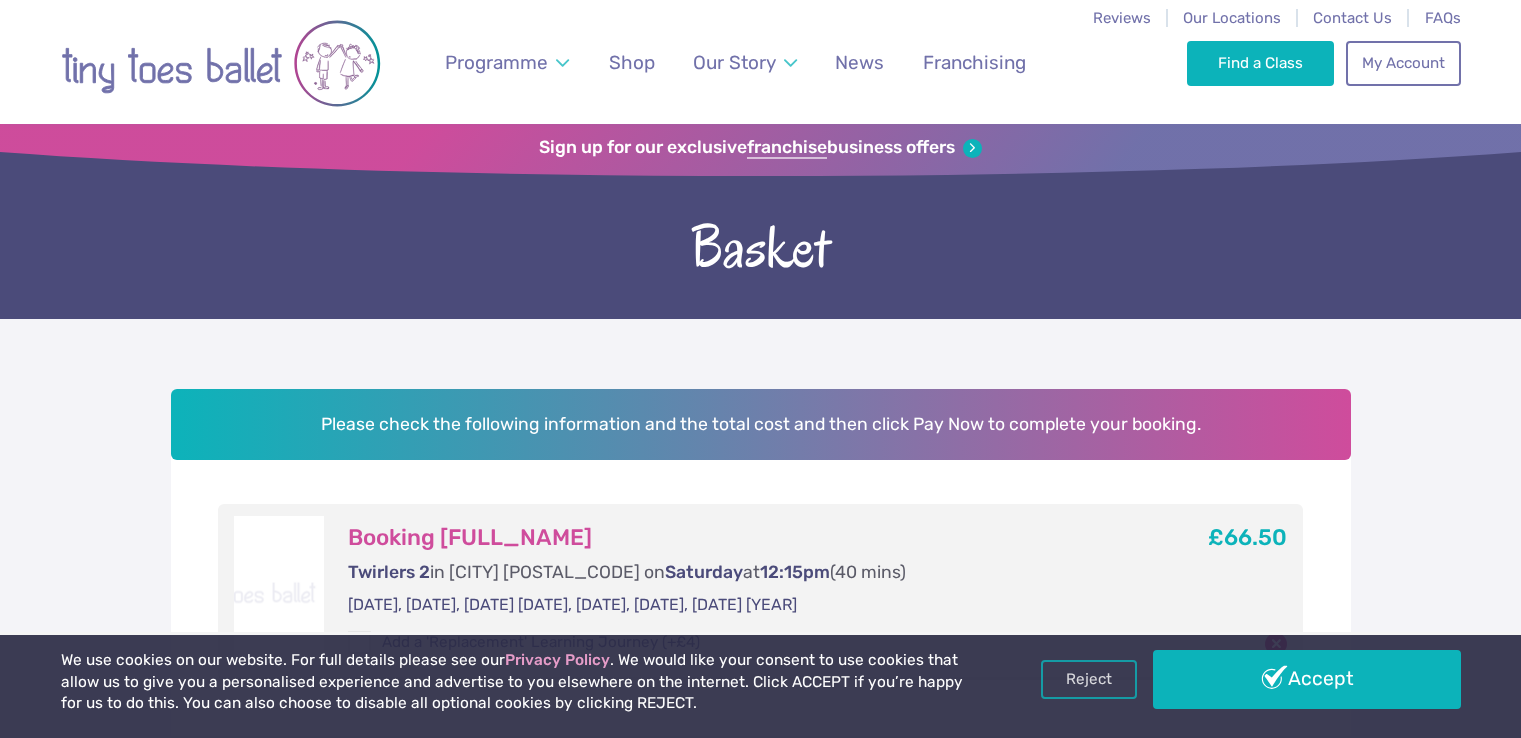 scroll, scrollTop: 0, scrollLeft: 0, axis: both 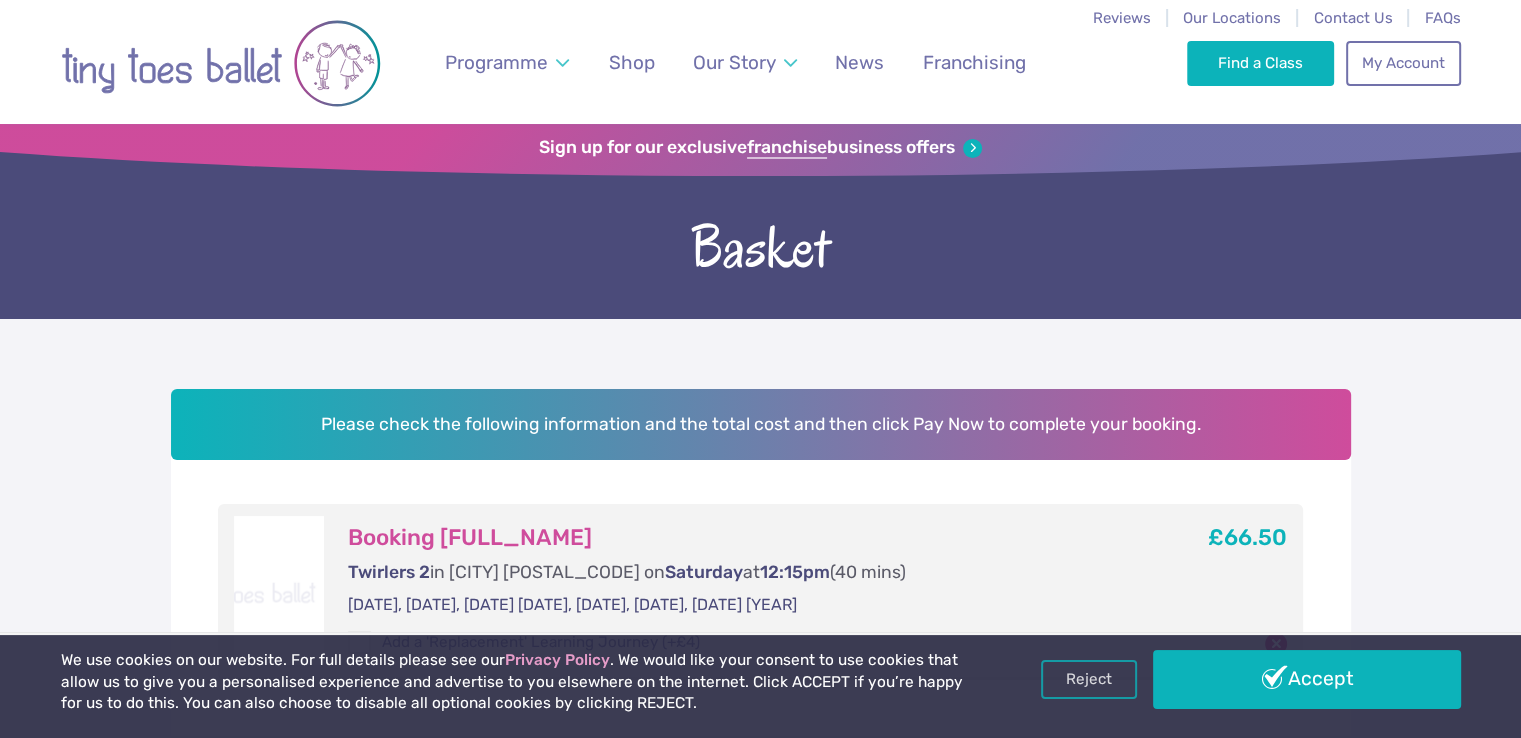 click on "Booking Samuel Cooper" at bounding box center [742, 538] 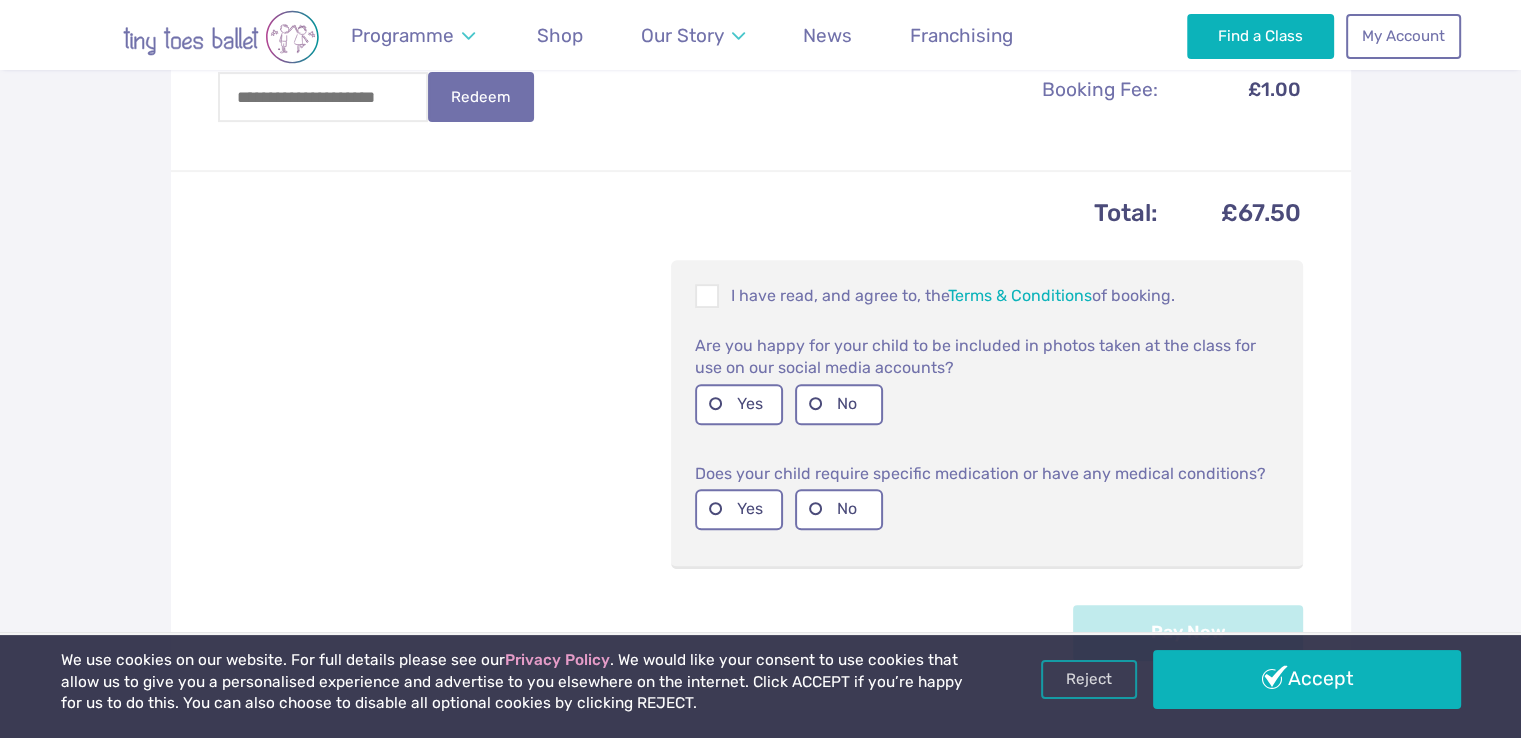 scroll, scrollTop: 760, scrollLeft: 0, axis: vertical 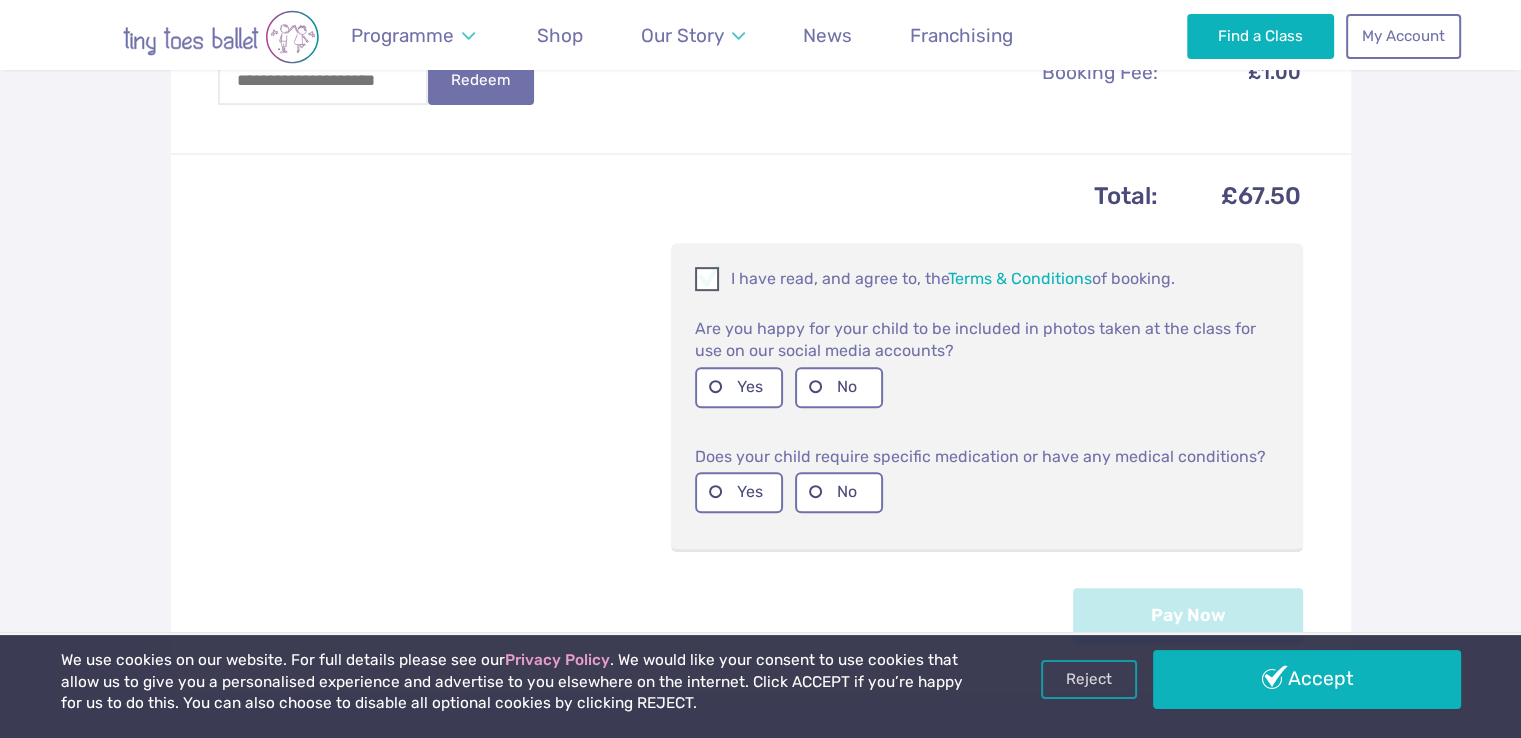 click at bounding box center [708, 282] 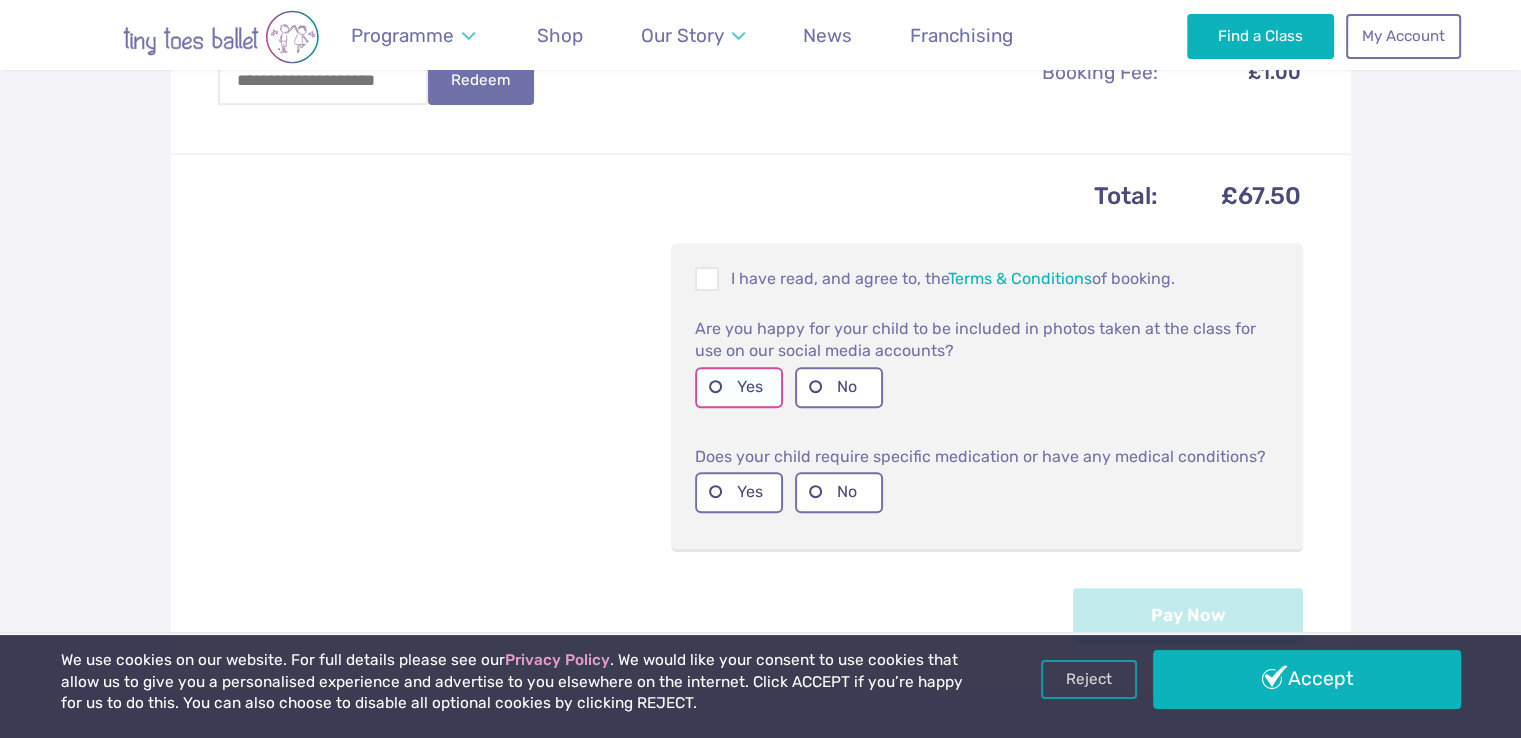 click on "Yes" at bounding box center (739, 387) 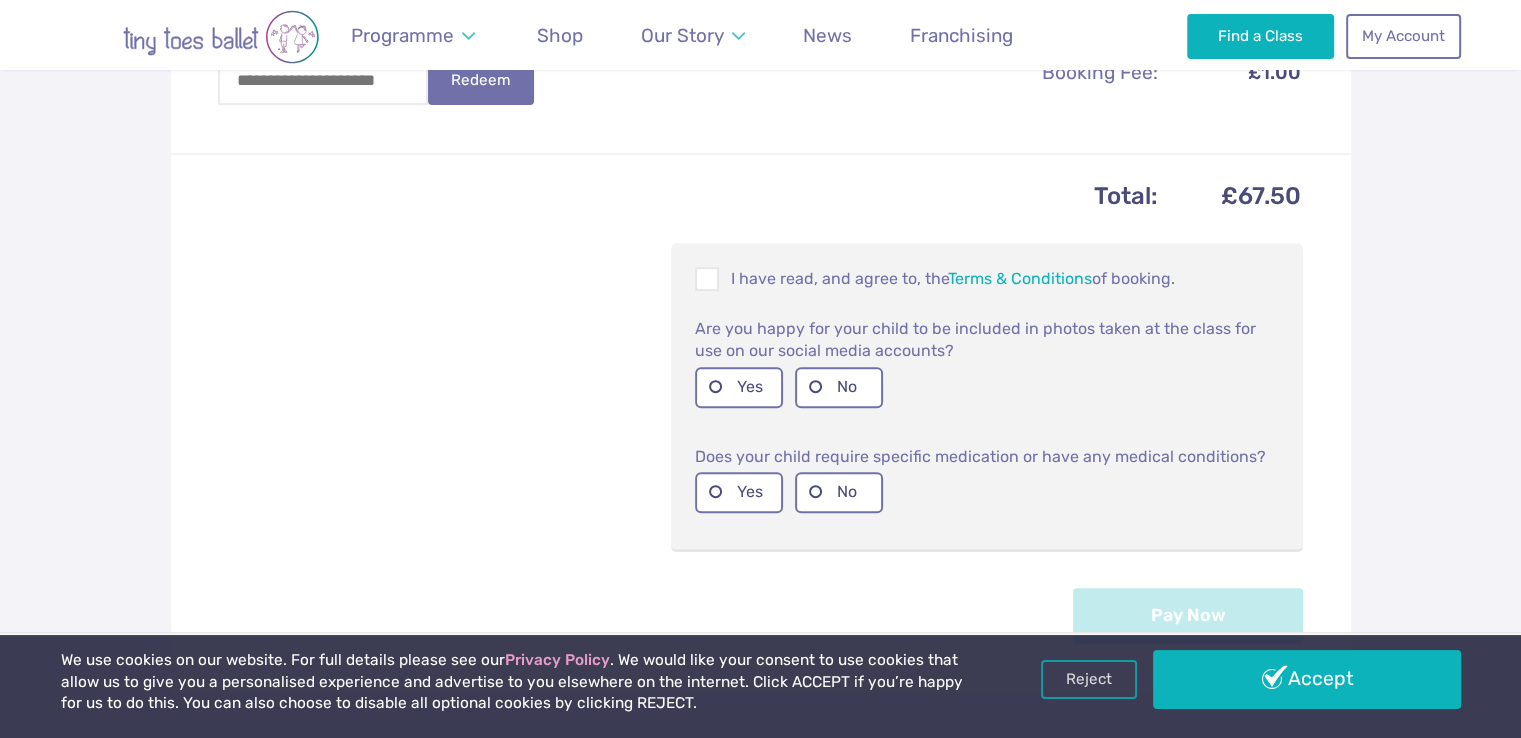 click on "Yes
No" at bounding box center [987, 496] 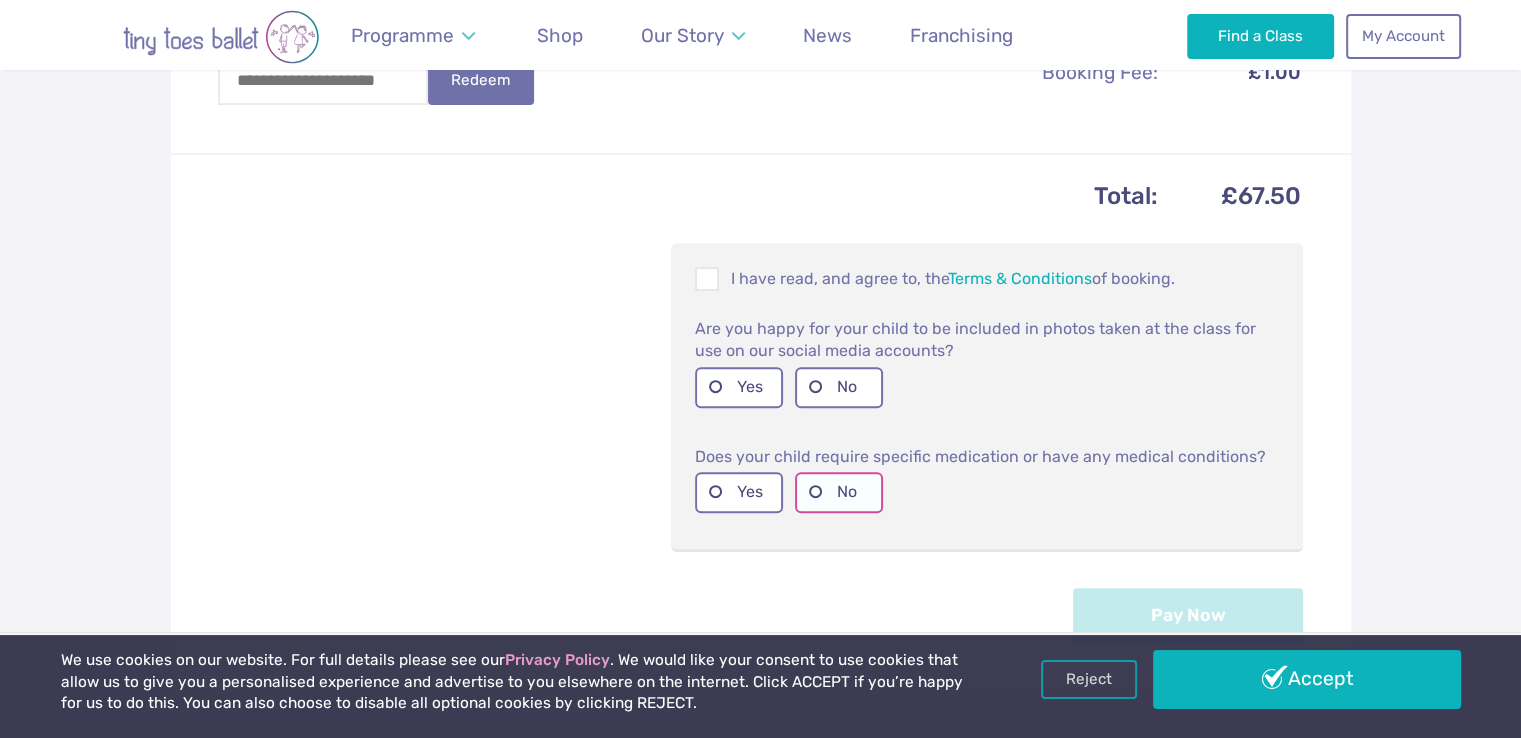 click on "No" at bounding box center [839, 492] 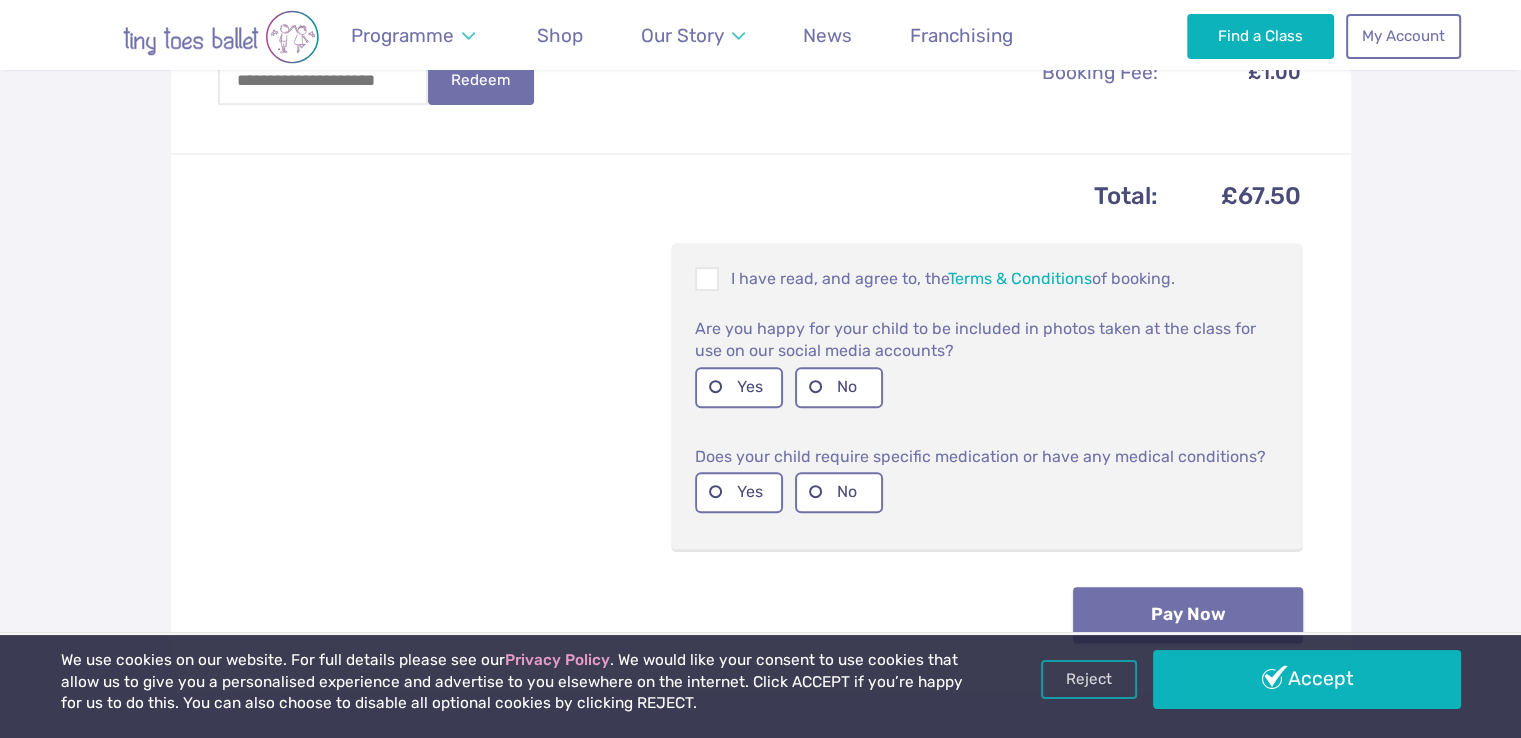 click on "Pay Now" at bounding box center [1188, 615] 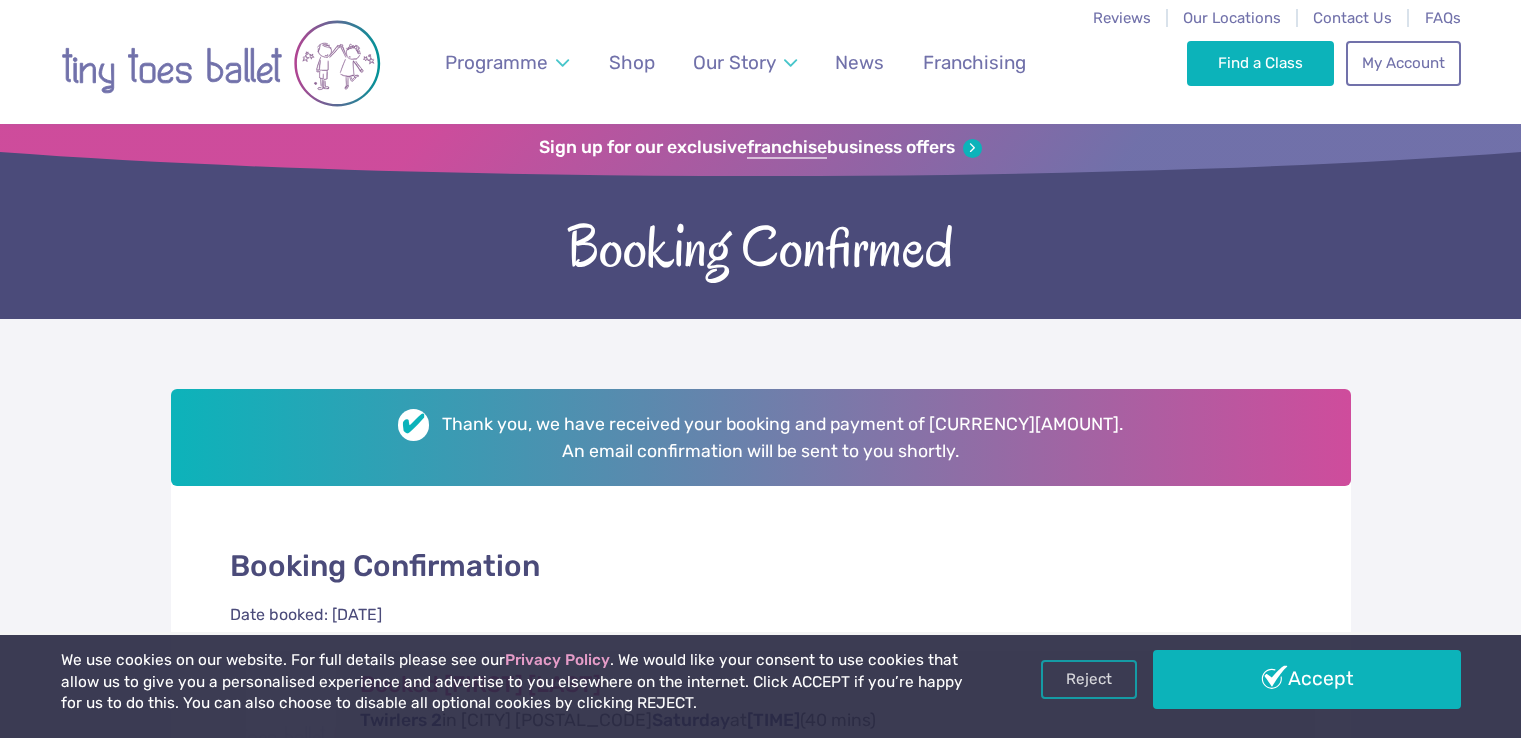 scroll, scrollTop: 0, scrollLeft: 0, axis: both 